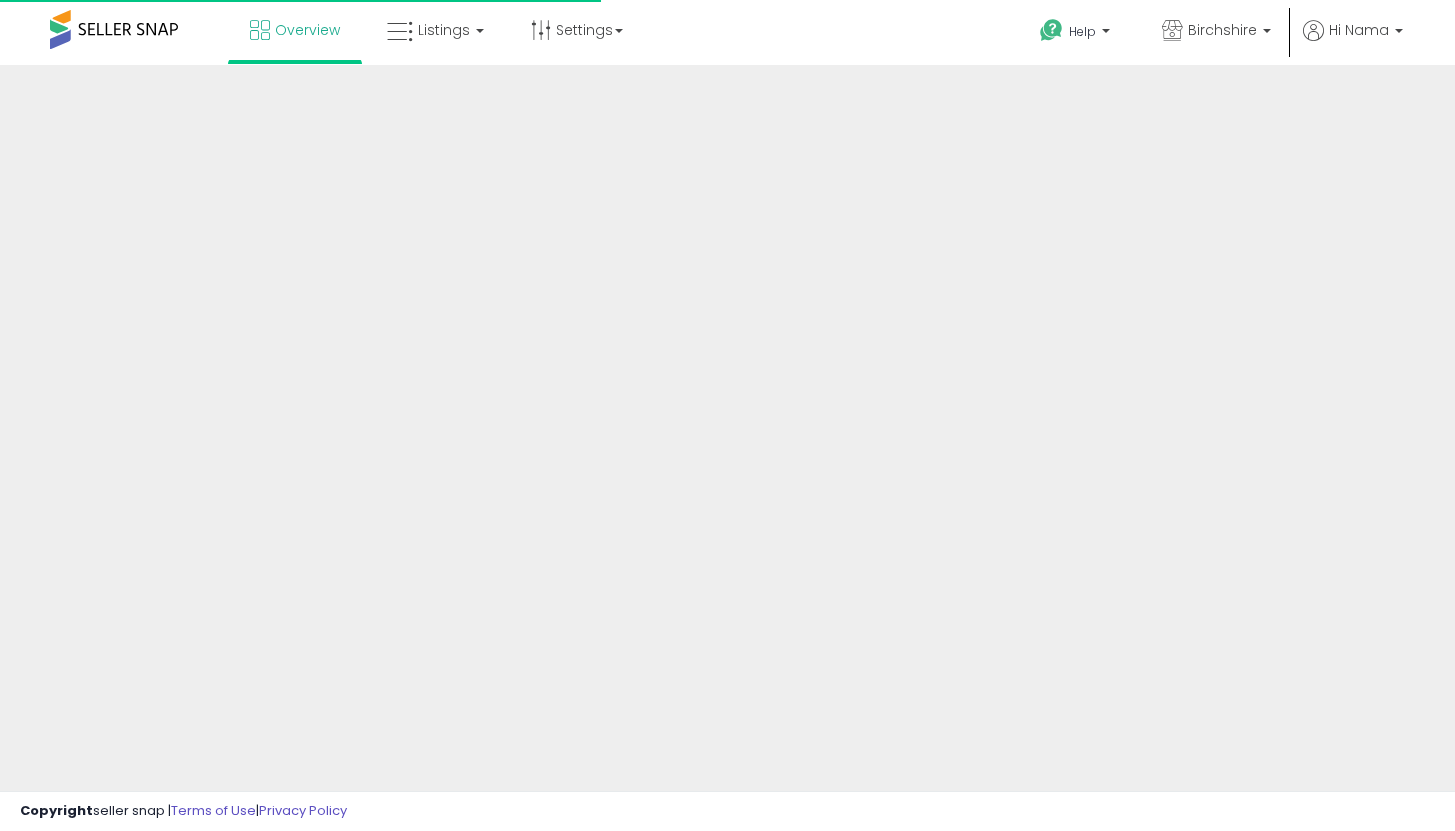 scroll, scrollTop: 0, scrollLeft: 0, axis: both 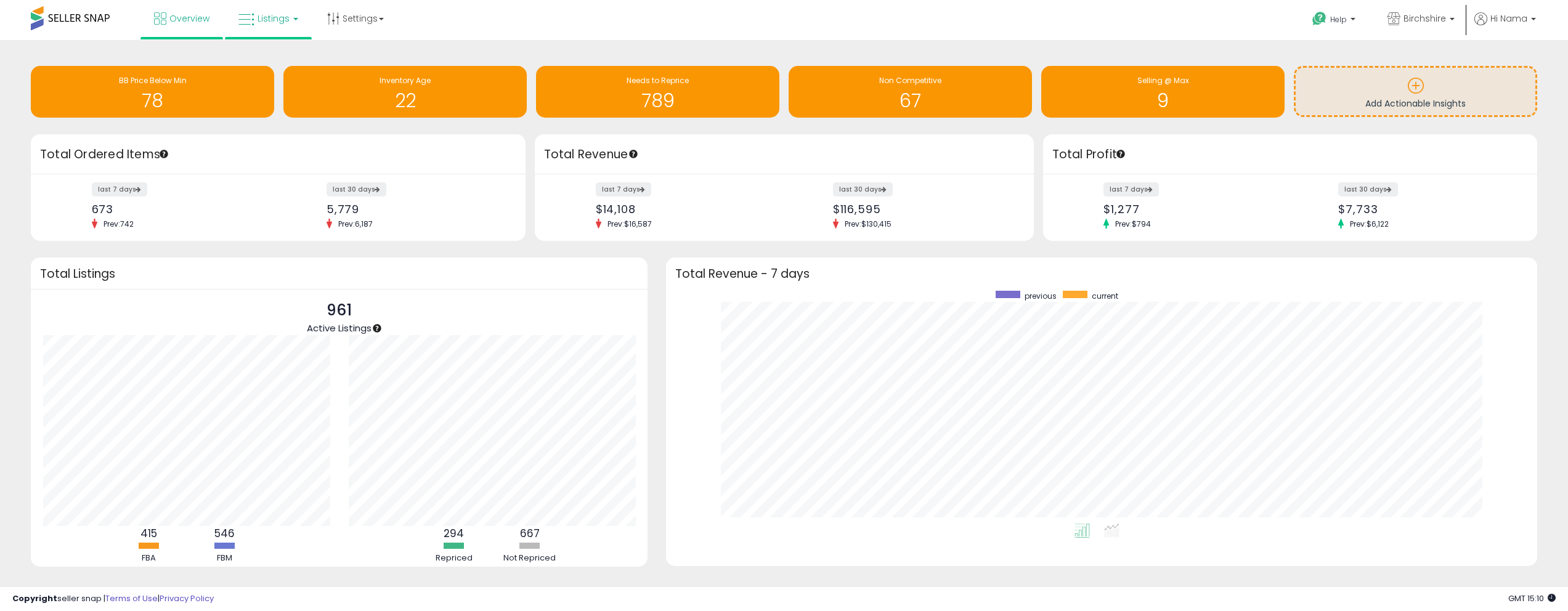 click on "Listings" at bounding box center [268, 18] 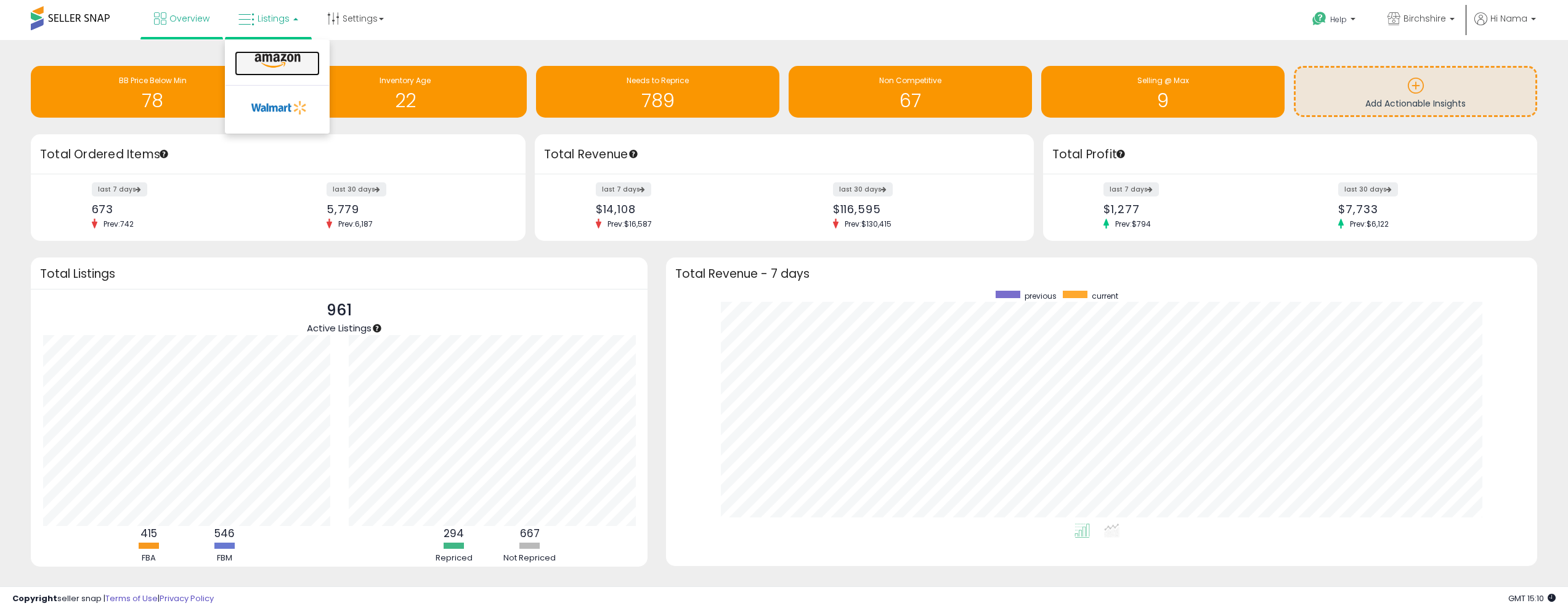 click at bounding box center [277, 63] 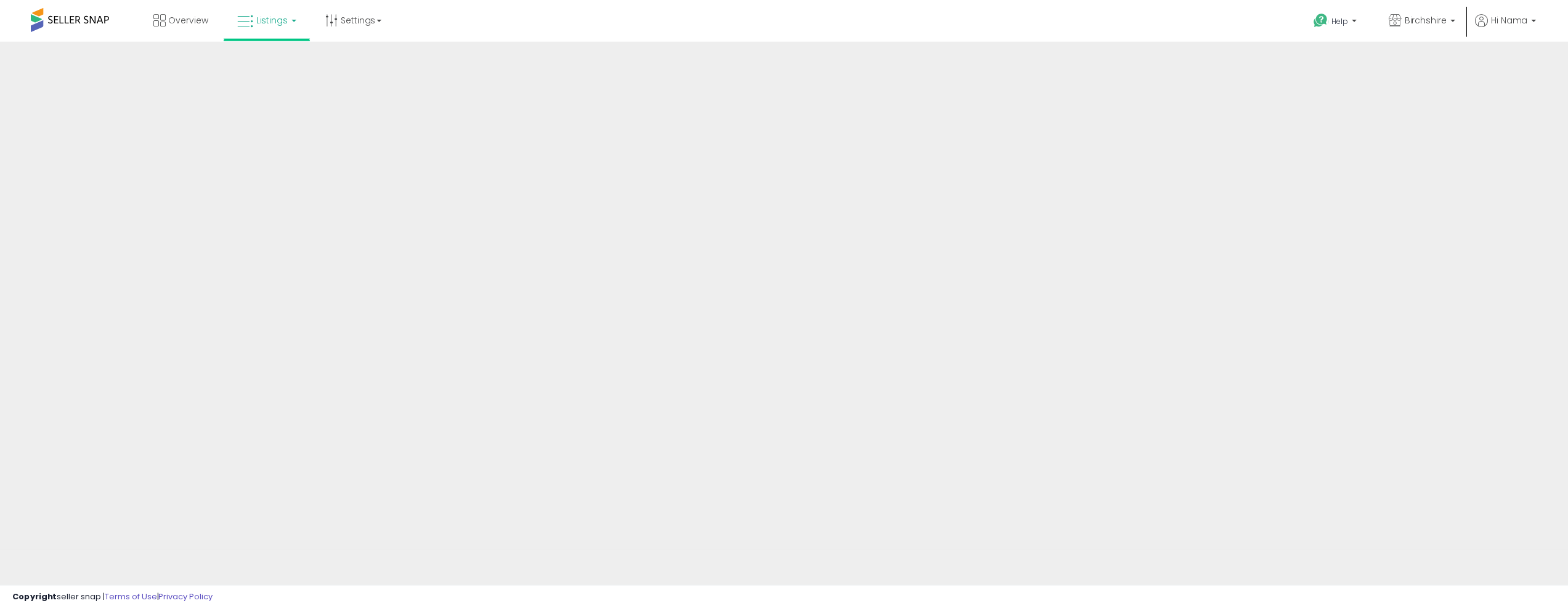 scroll, scrollTop: 0, scrollLeft: 0, axis: both 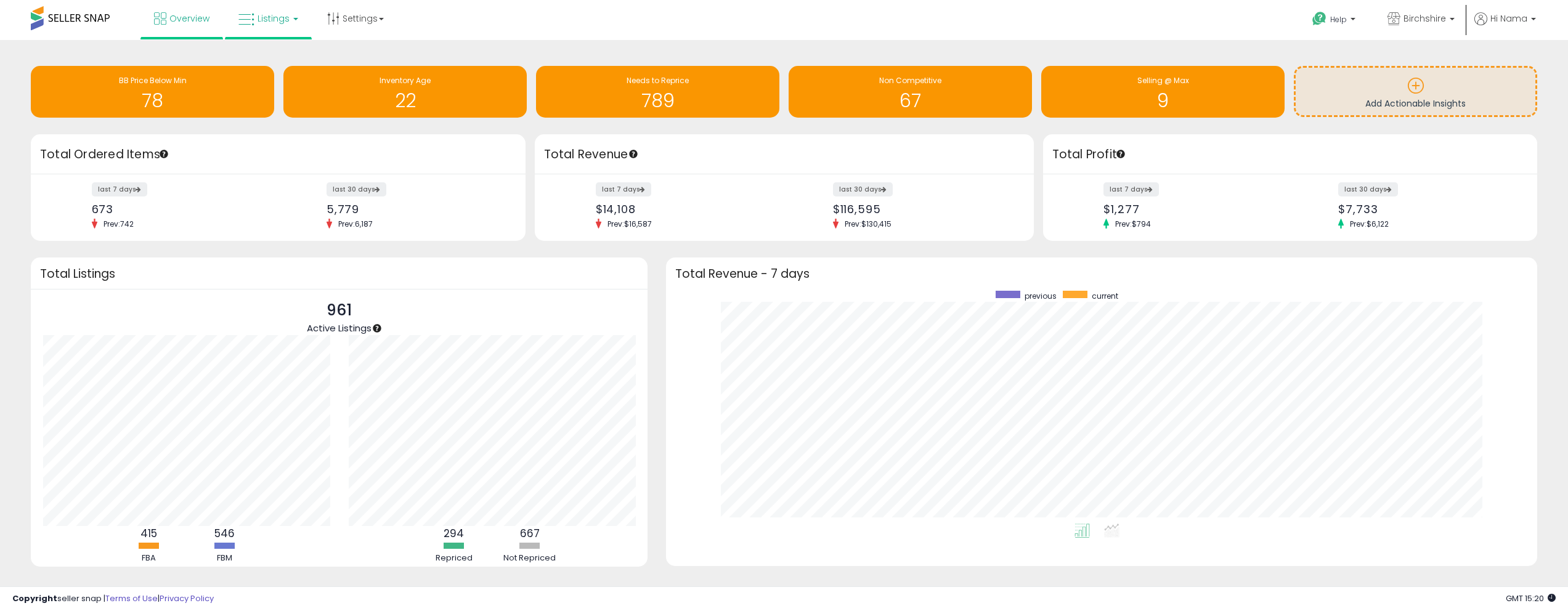 click on "Listings" at bounding box center (274, 18) 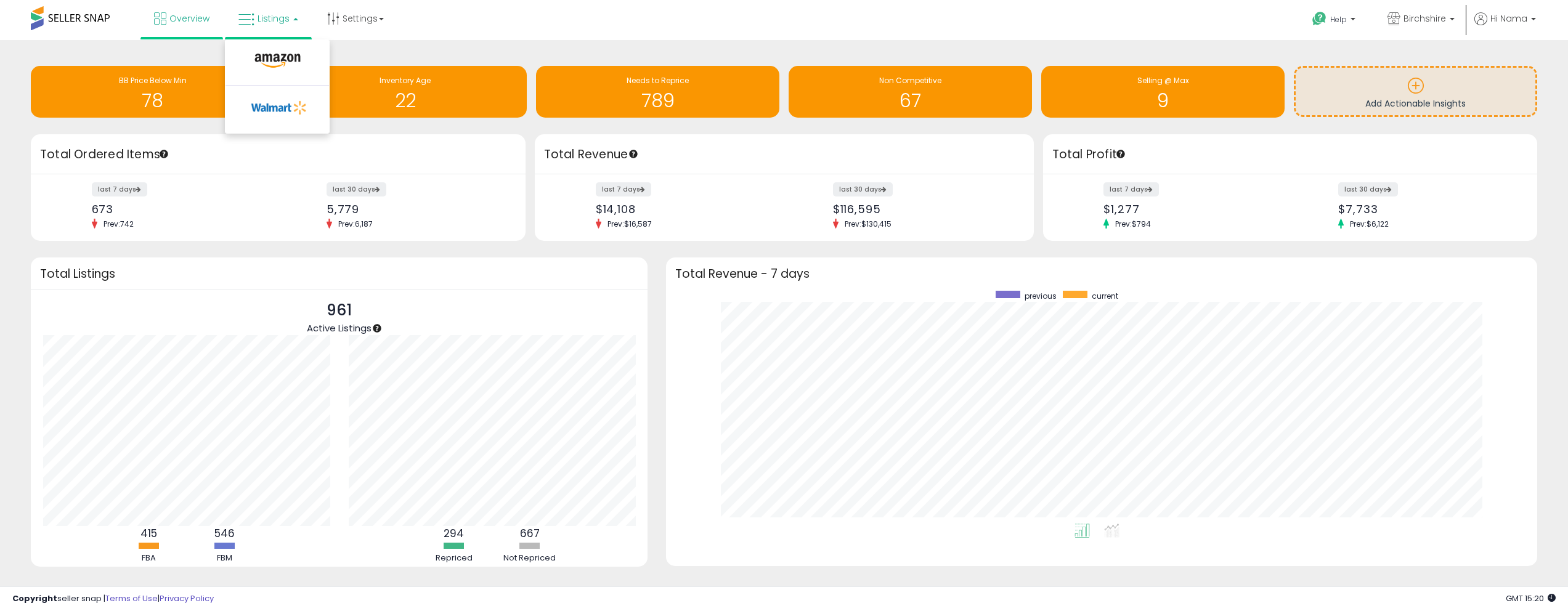 click at bounding box center [277, 63] 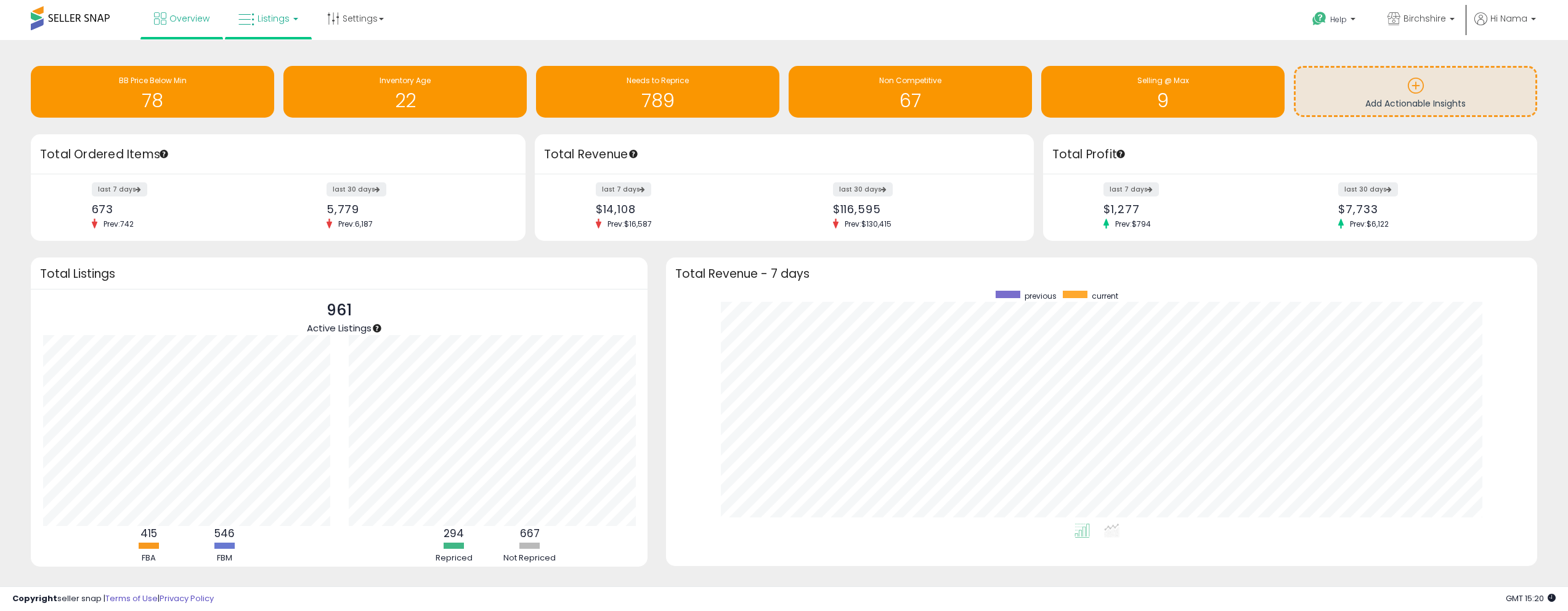 click on "Listings" at bounding box center (274, 18) 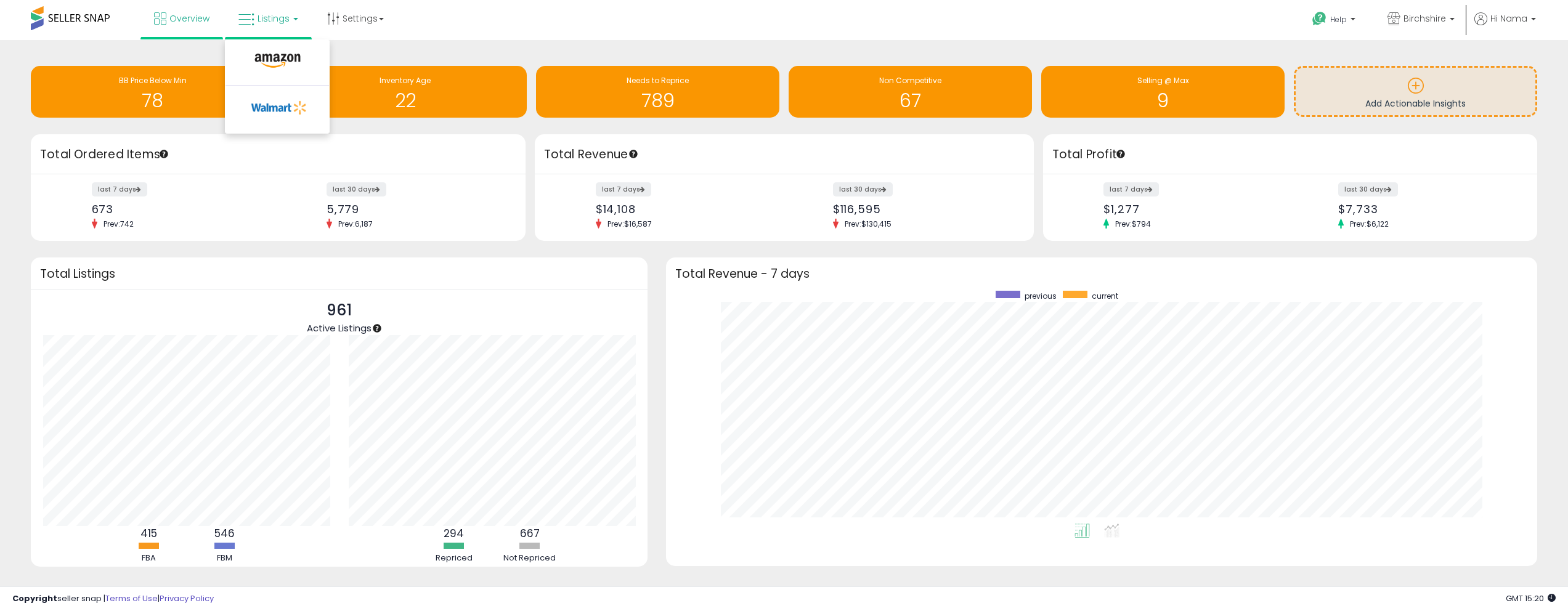 click at bounding box center (277, 63) 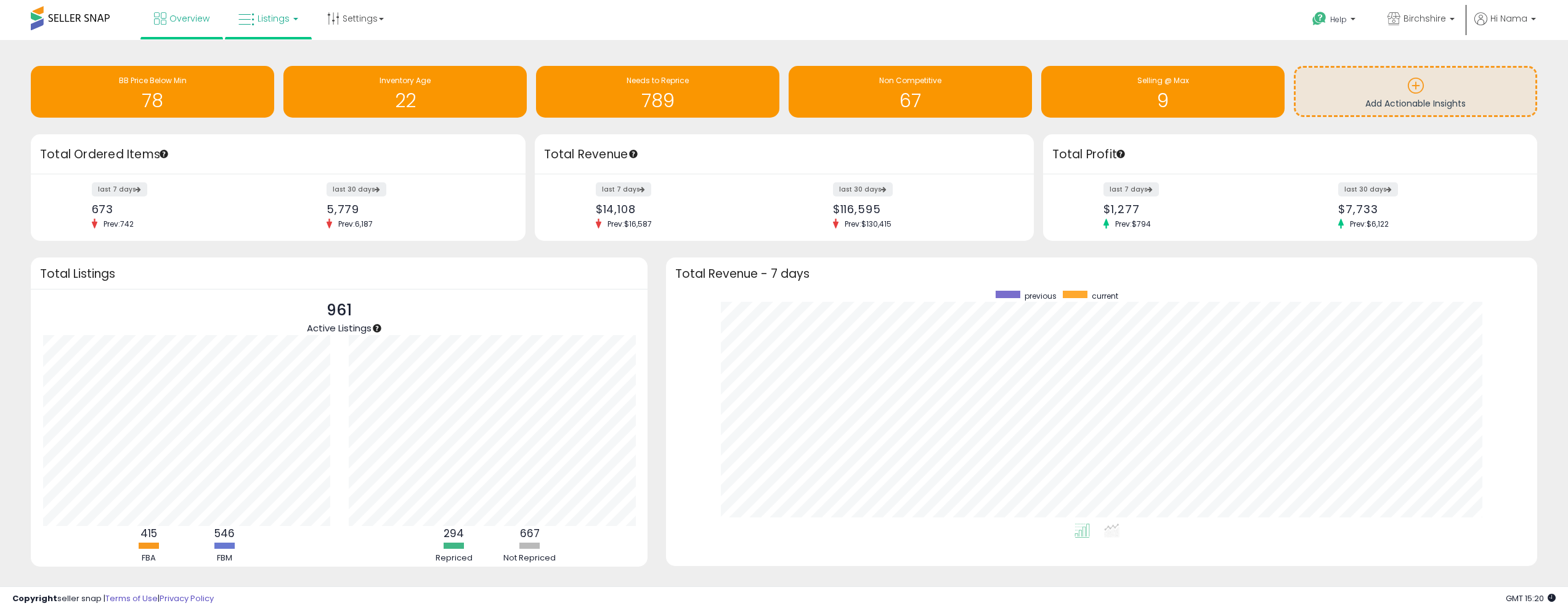 click on "Listings" at bounding box center (274, 18) 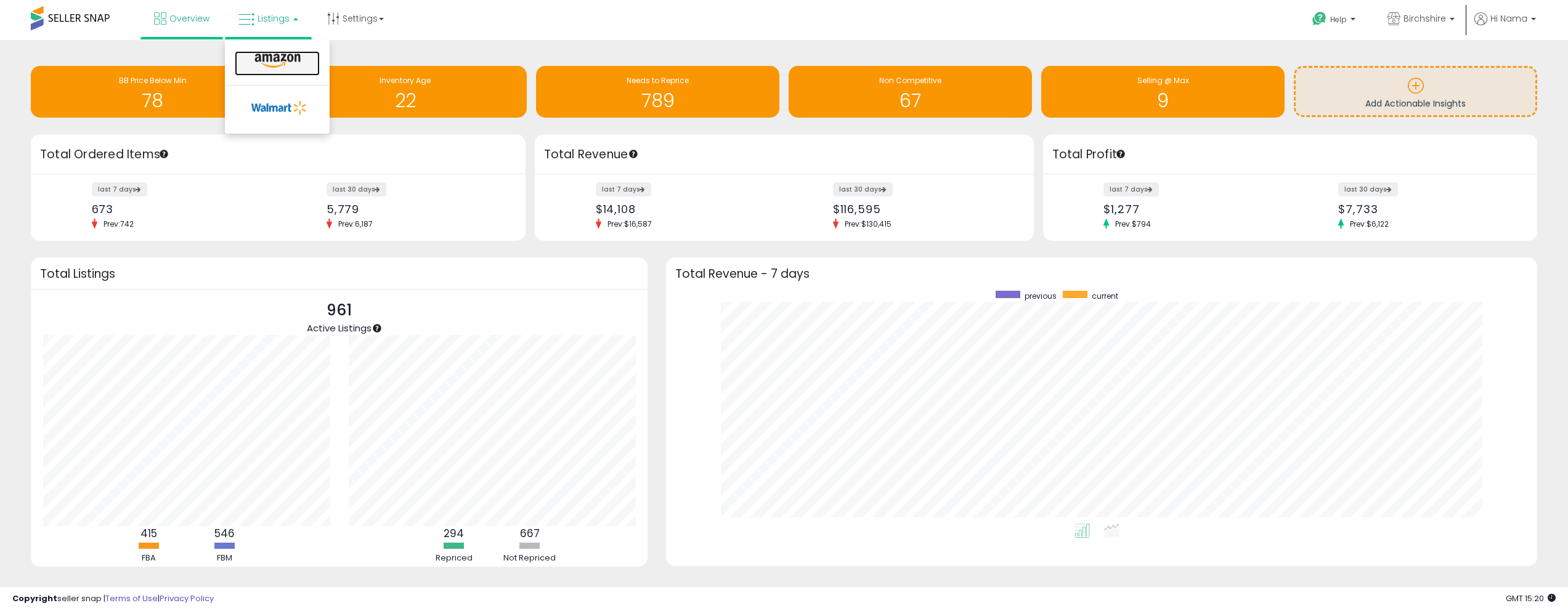 click at bounding box center (277, 61) 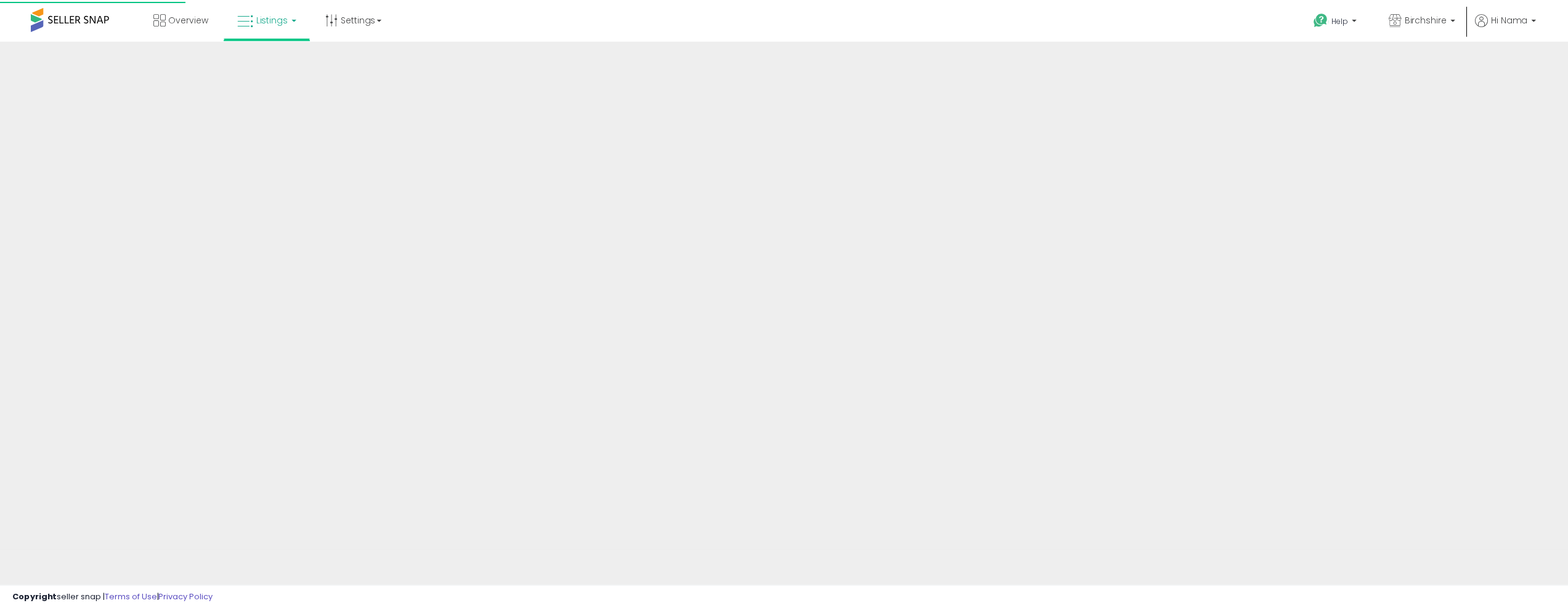 scroll, scrollTop: 0, scrollLeft: 0, axis: both 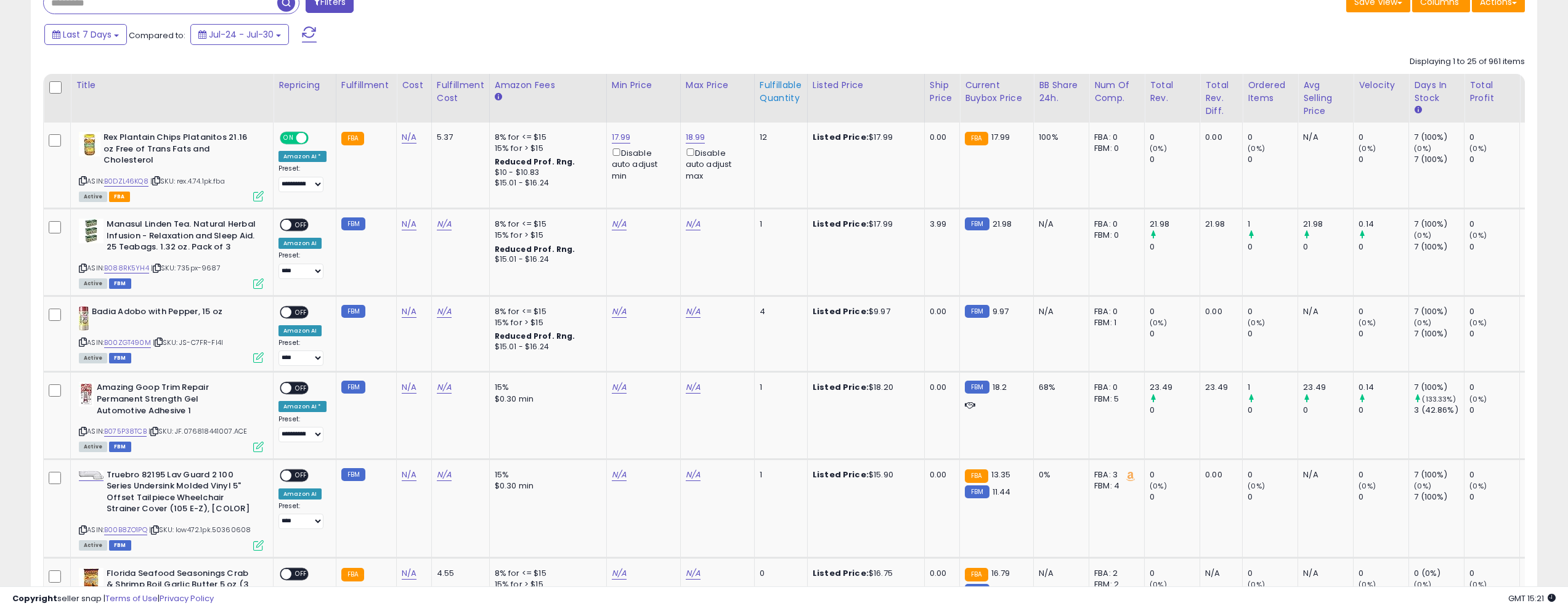 click on "Fulfillable Quantity" at bounding box center (781, 92) 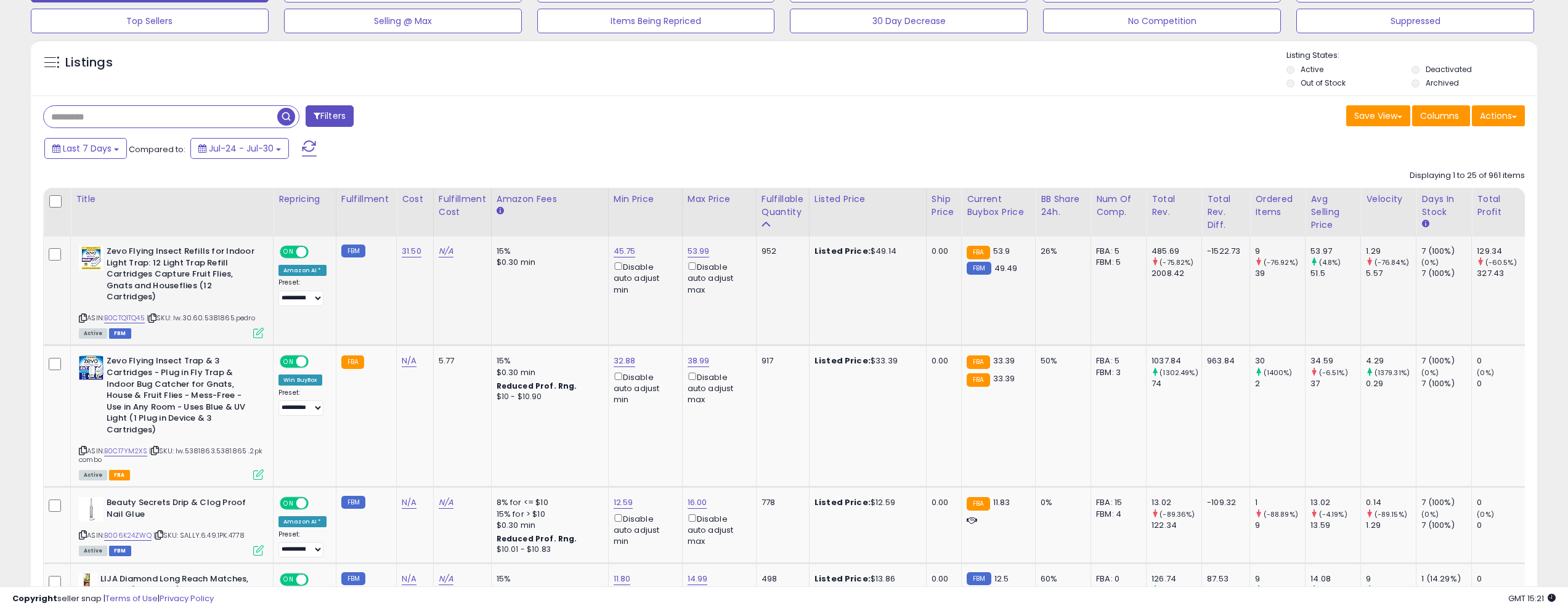 scroll, scrollTop: 94, scrollLeft: 0, axis: vertical 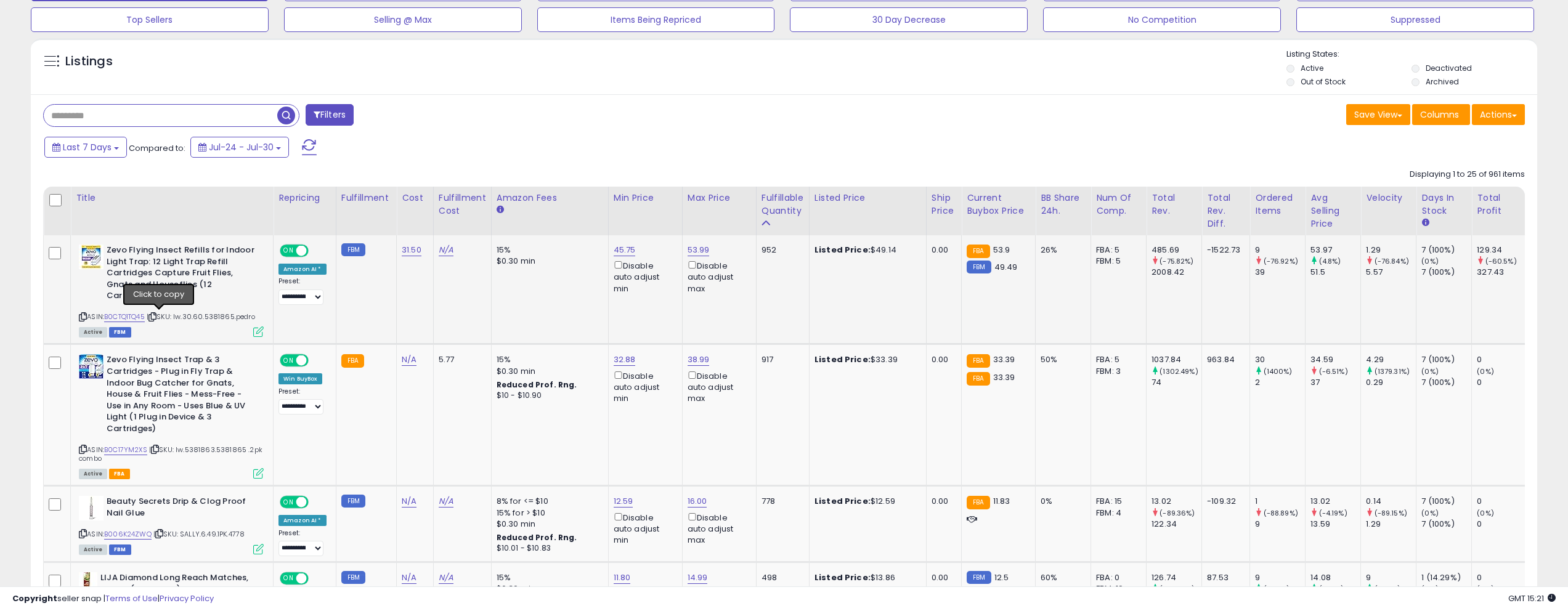 click at bounding box center (152, 317) 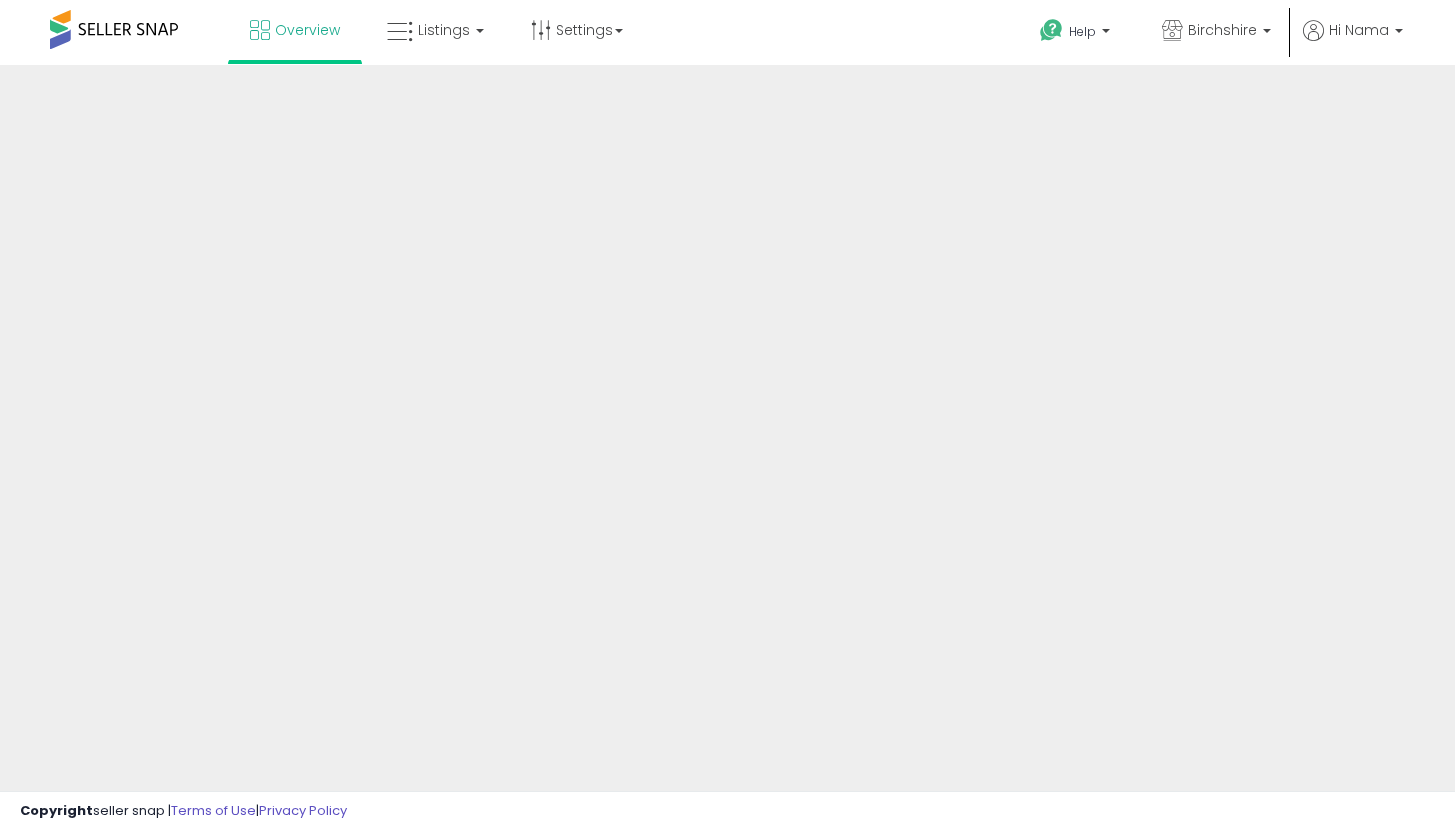 scroll, scrollTop: 0, scrollLeft: 0, axis: both 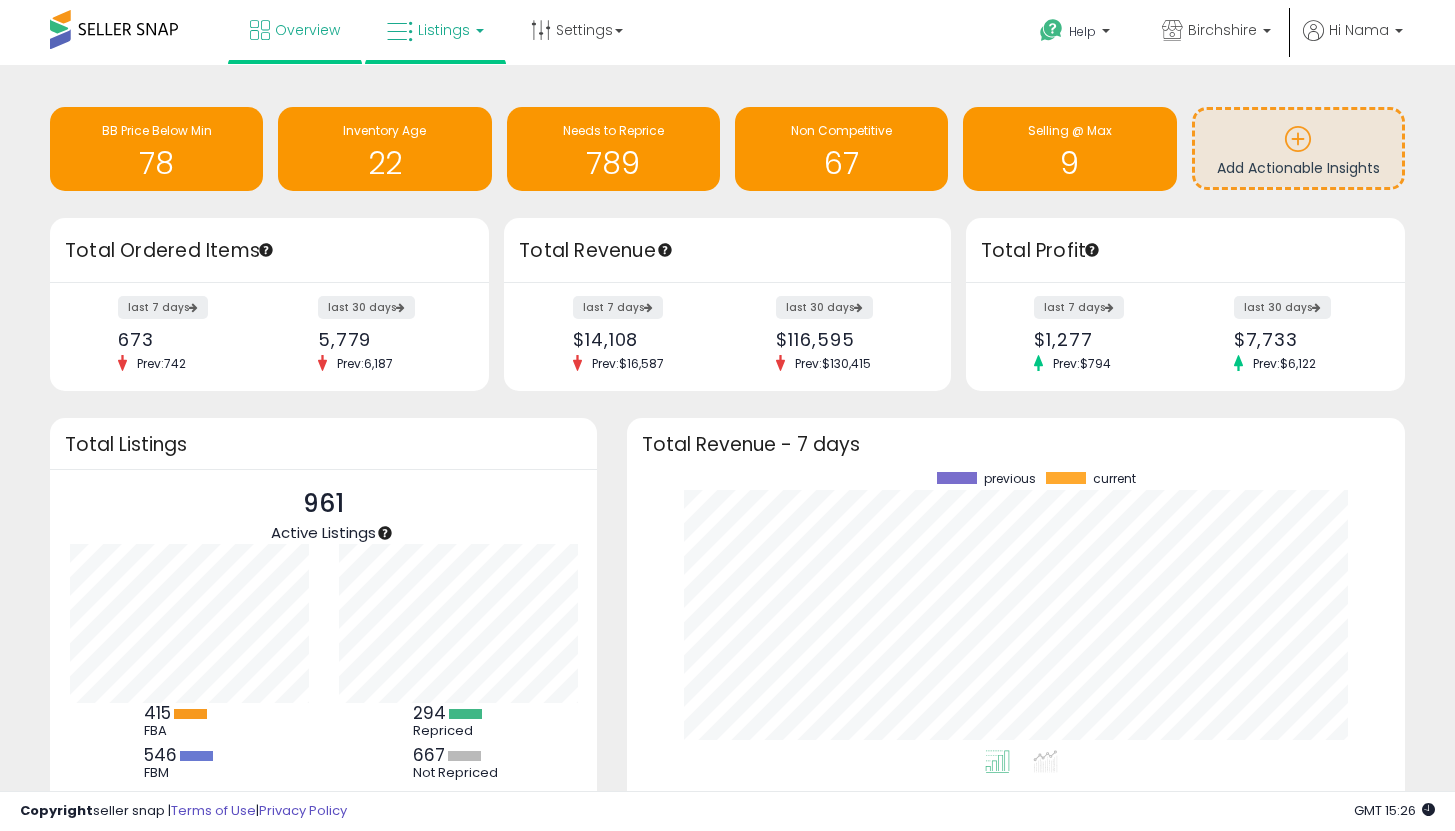 click on "Listings" at bounding box center (435, 30) 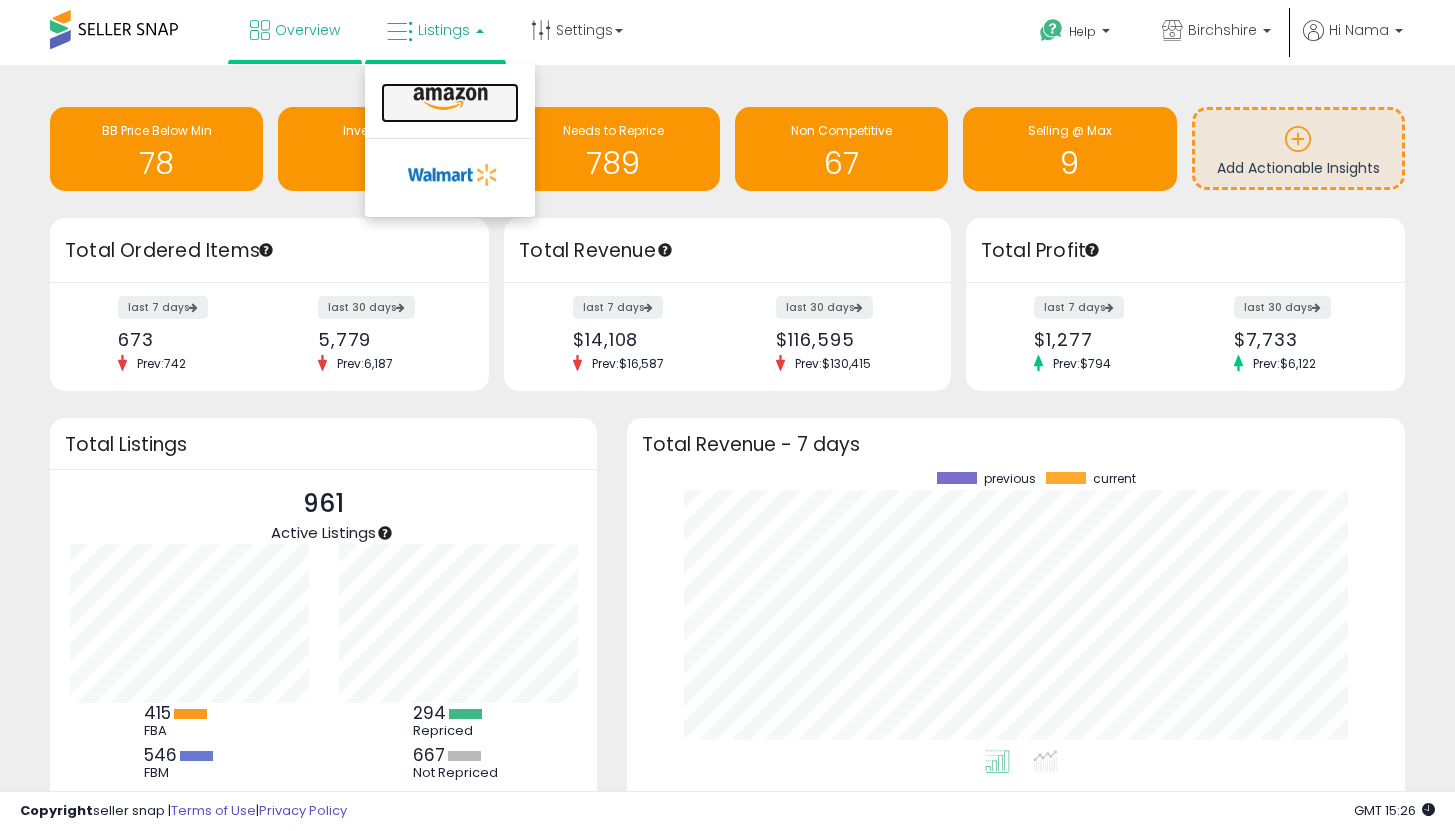 click at bounding box center [450, 99] 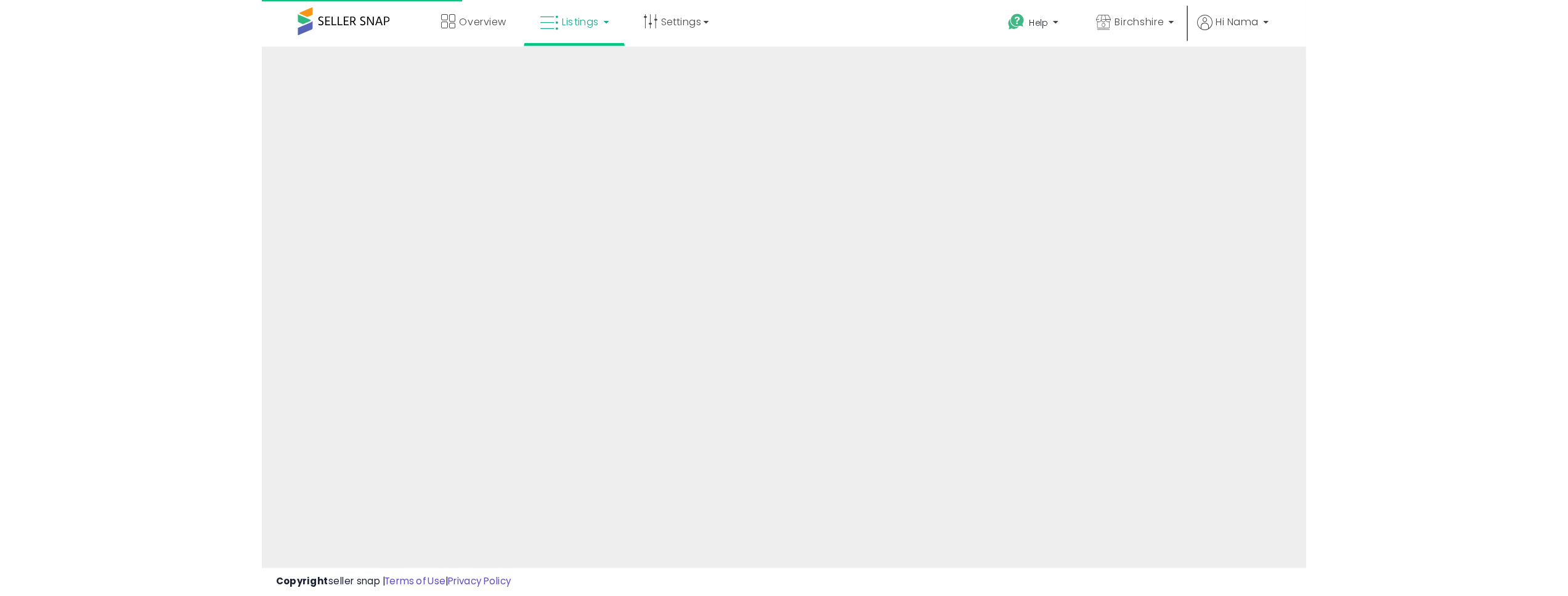 scroll, scrollTop: 0, scrollLeft: 0, axis: both 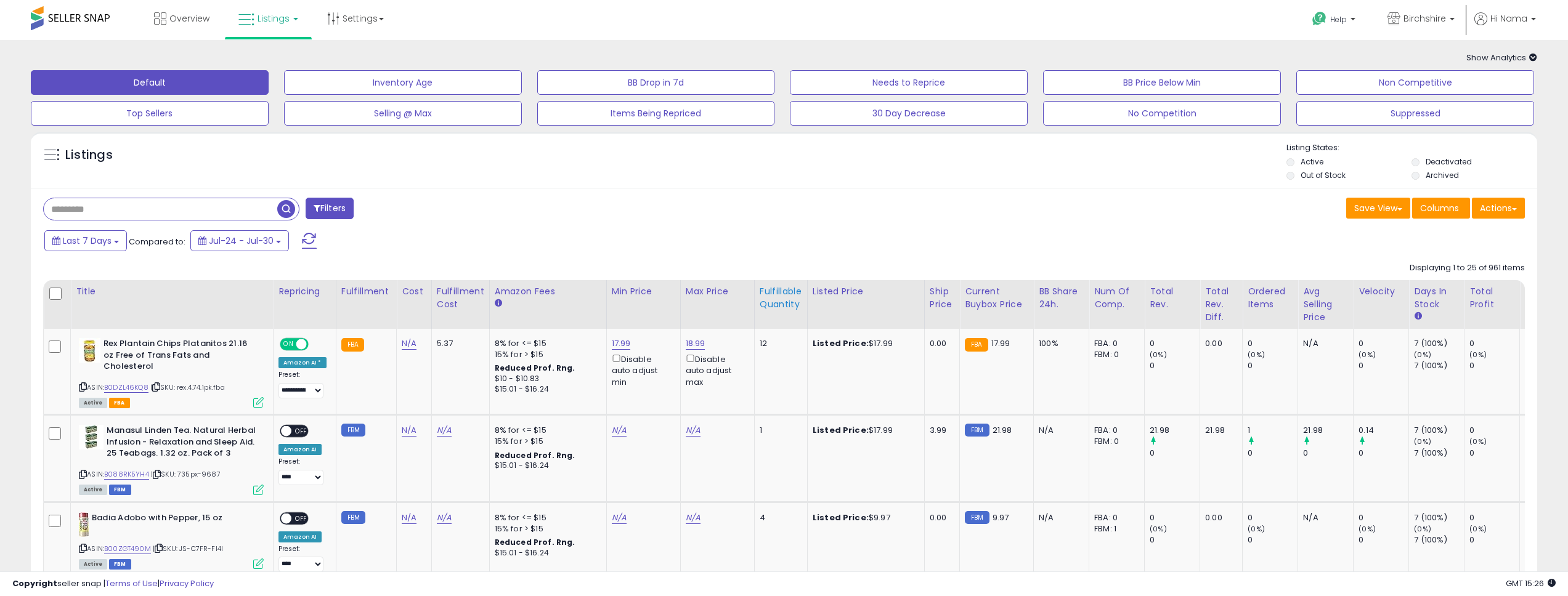 click on "Fulfillable Quantity" at bounding box center (781, 298) 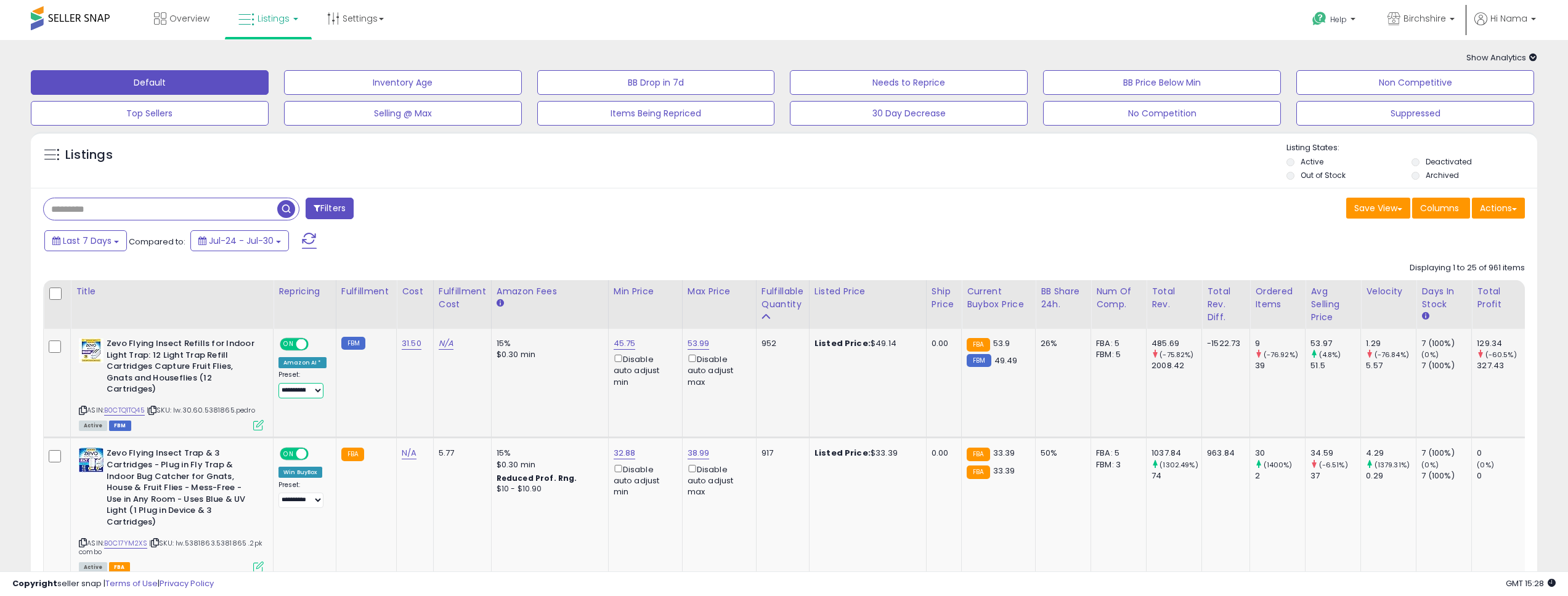 click on "**********" at bounding box center [301, 390] 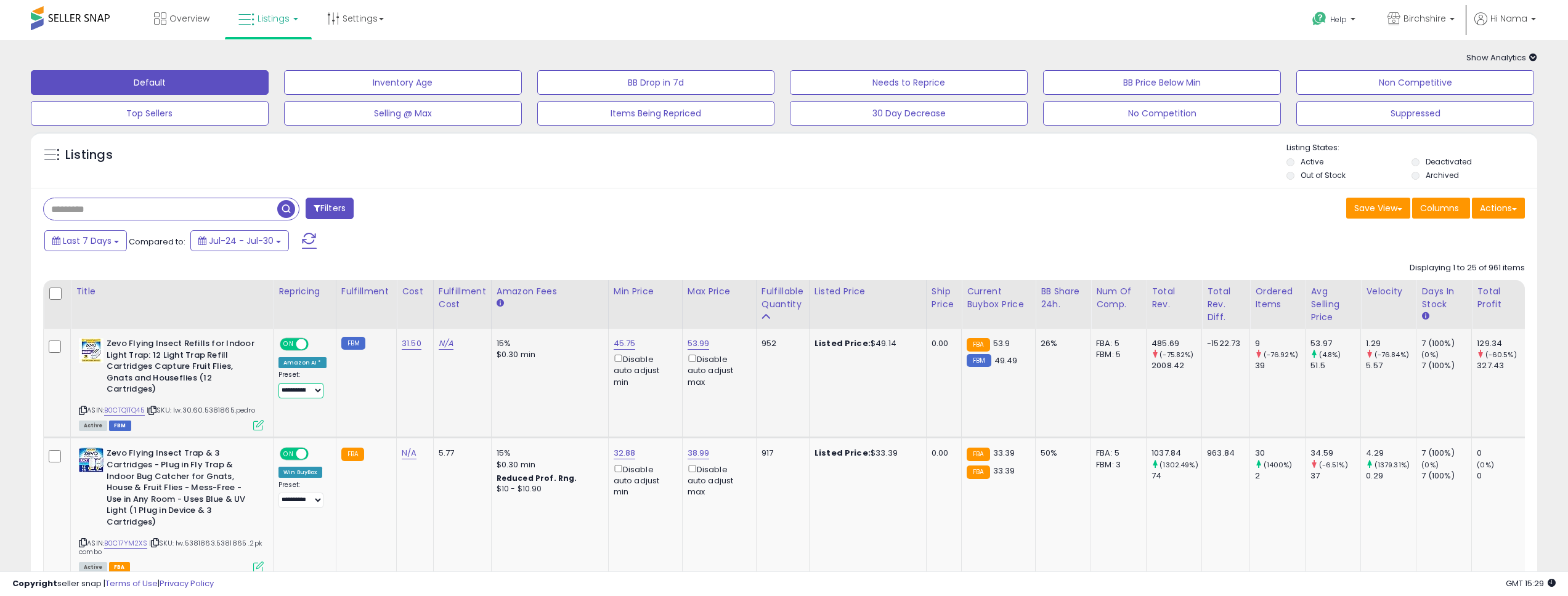 click on "**********" at bounding box center (301, 390) 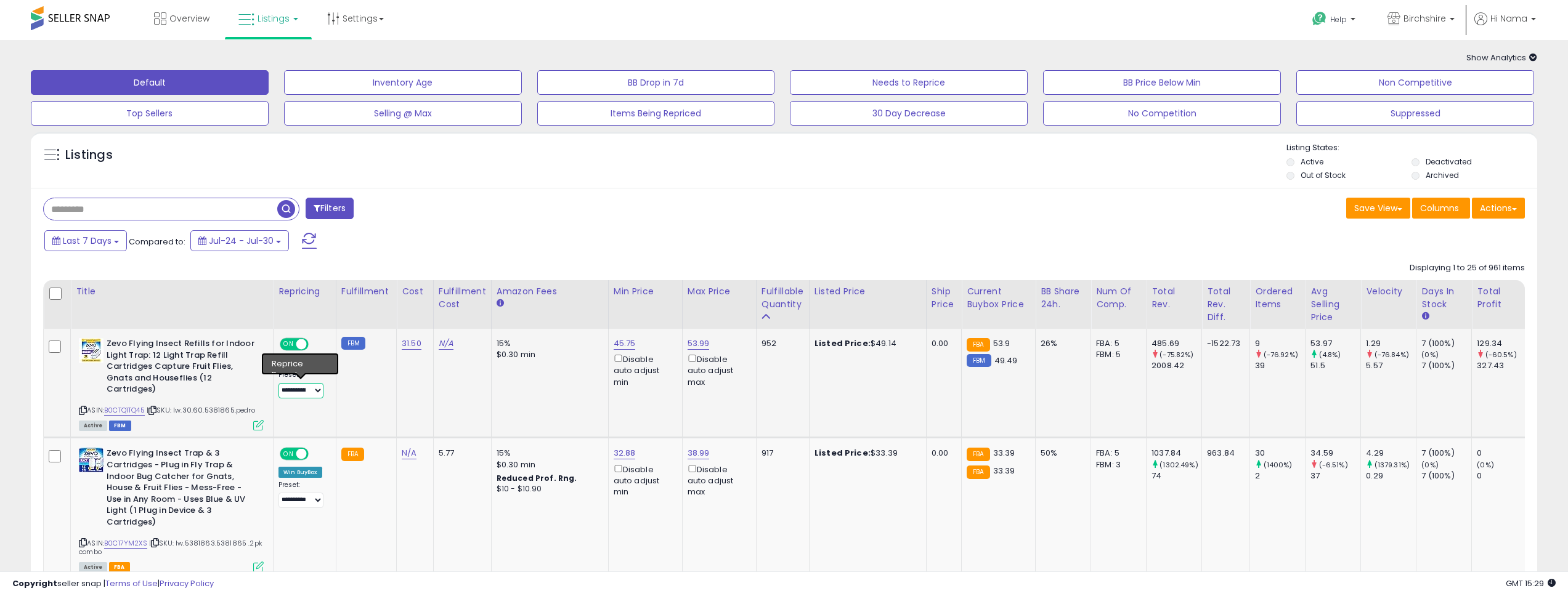 click on "**********" at bounding box center [301, 390] 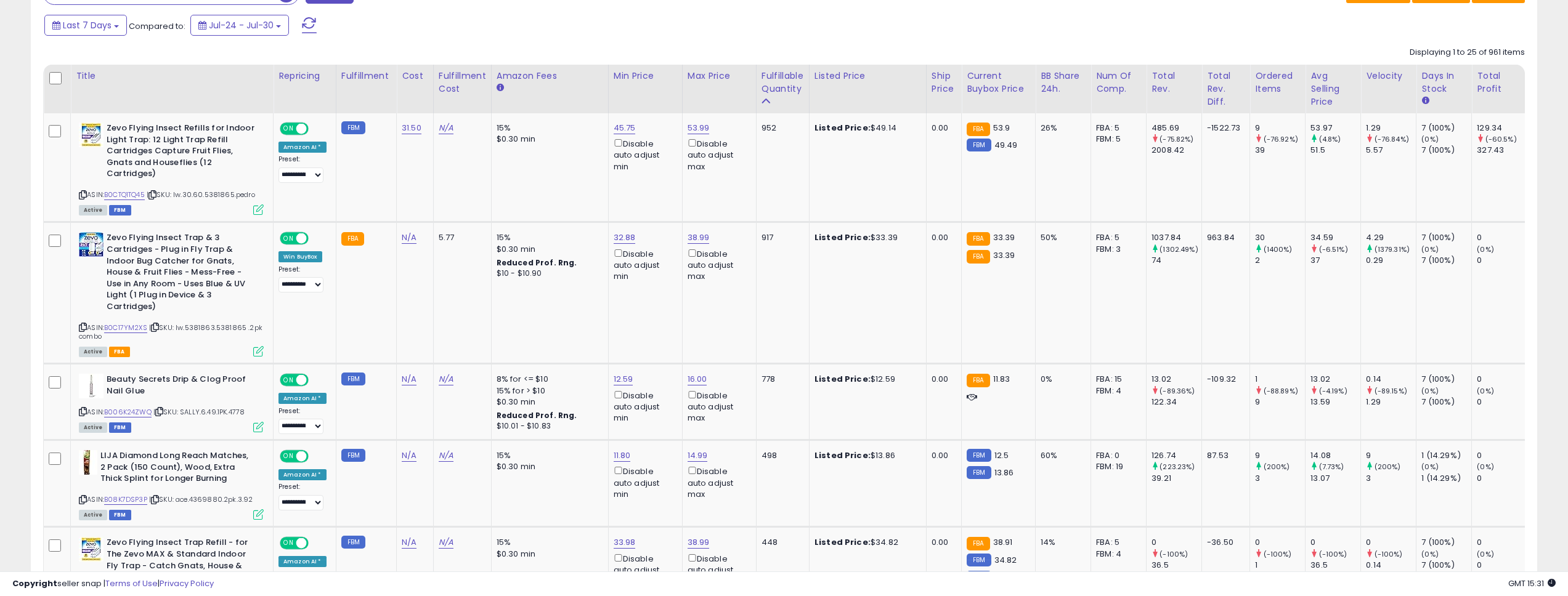 scroll, scrollTop: 141, scrollLeft: 0, axis: vertical 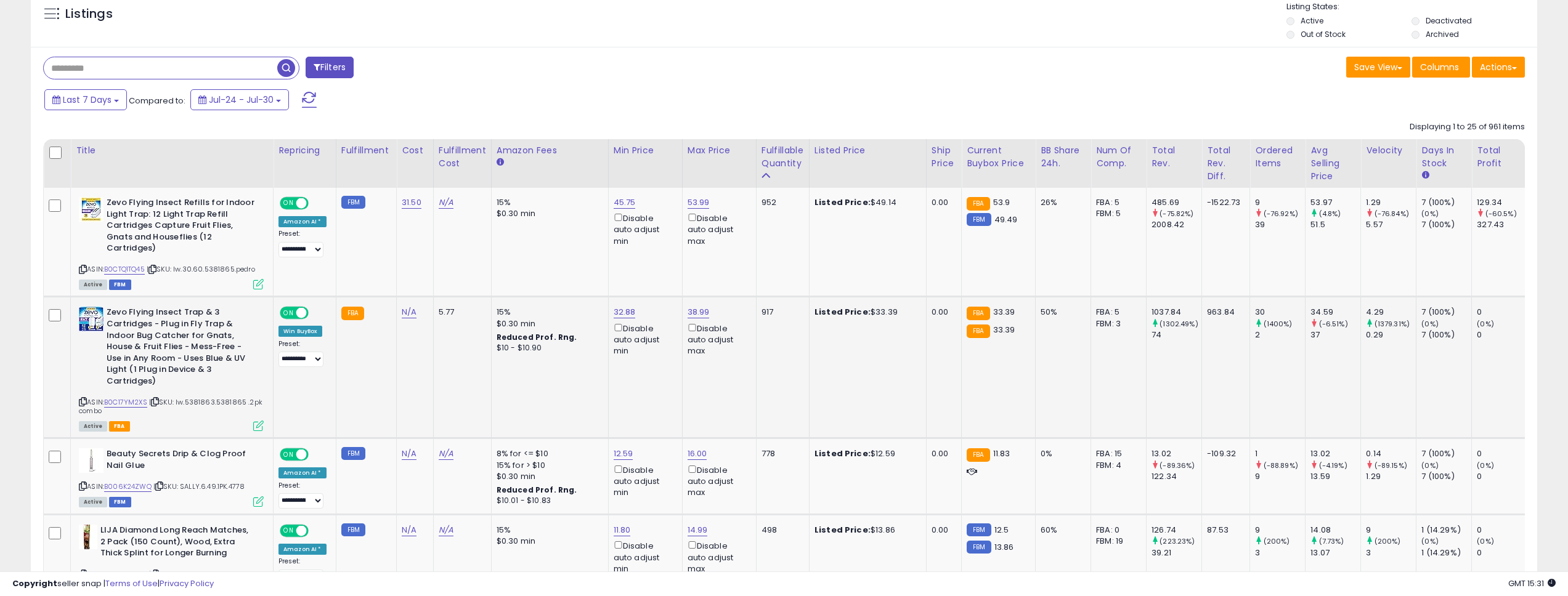 click at bounding box center [155, 401] 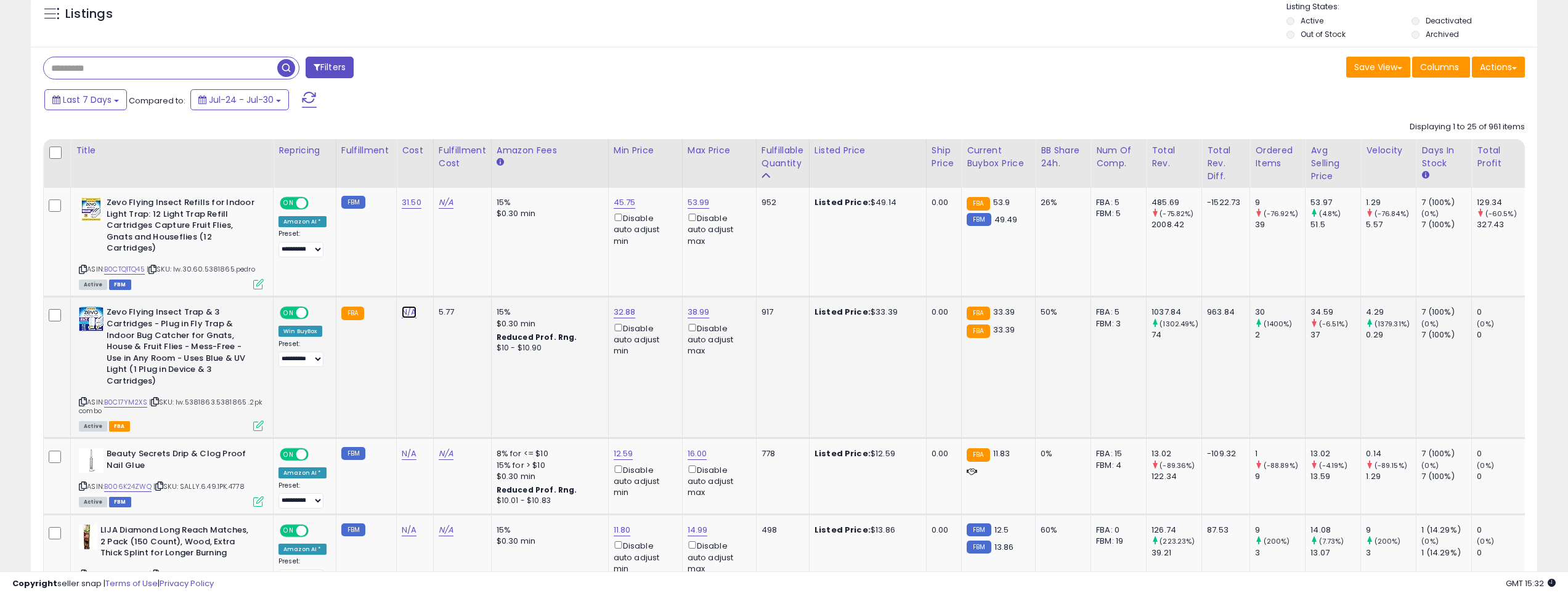 click on "N/A" at bounding box center (409, 312) 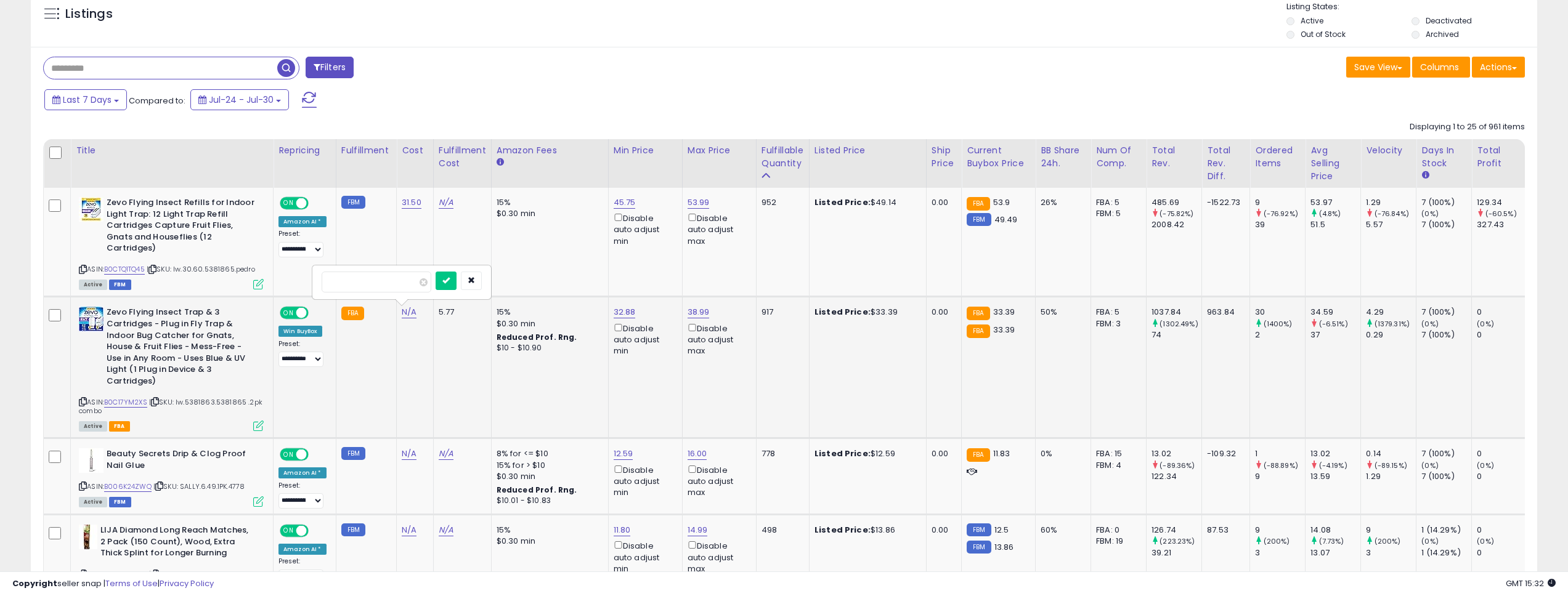 click at bounding box center (376, 282) 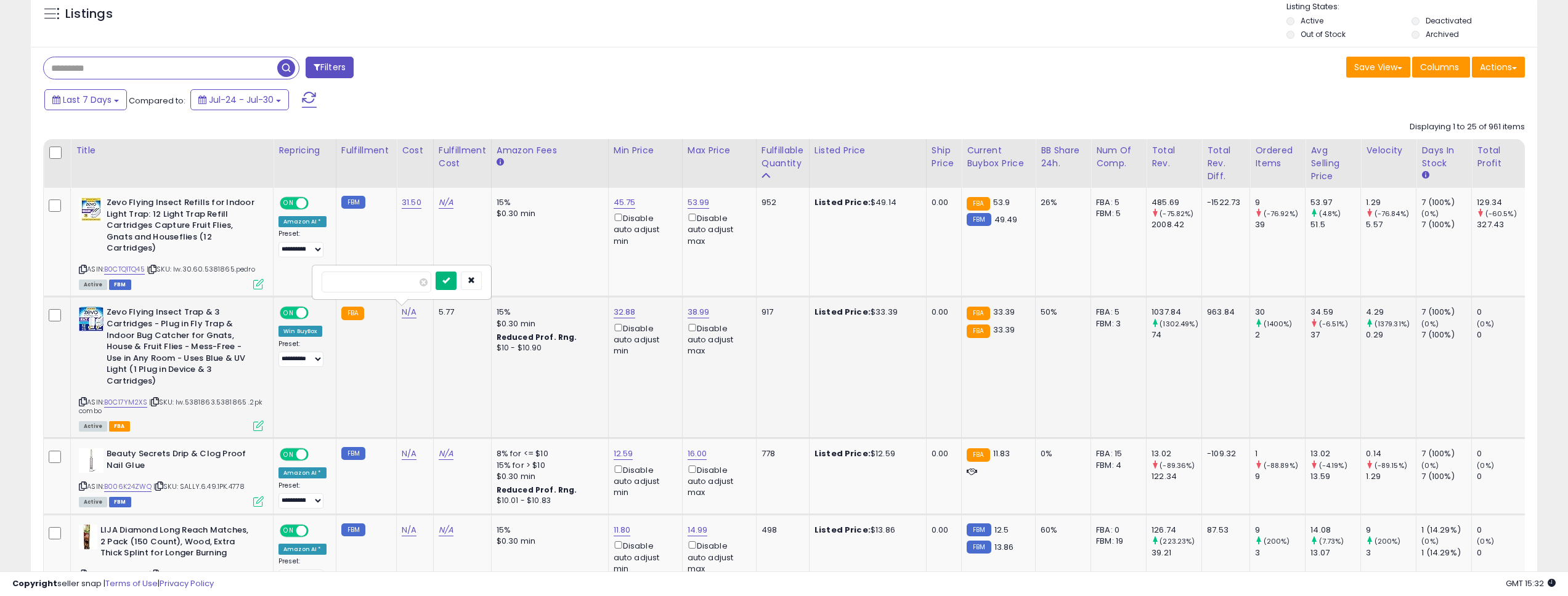 type on "*****" 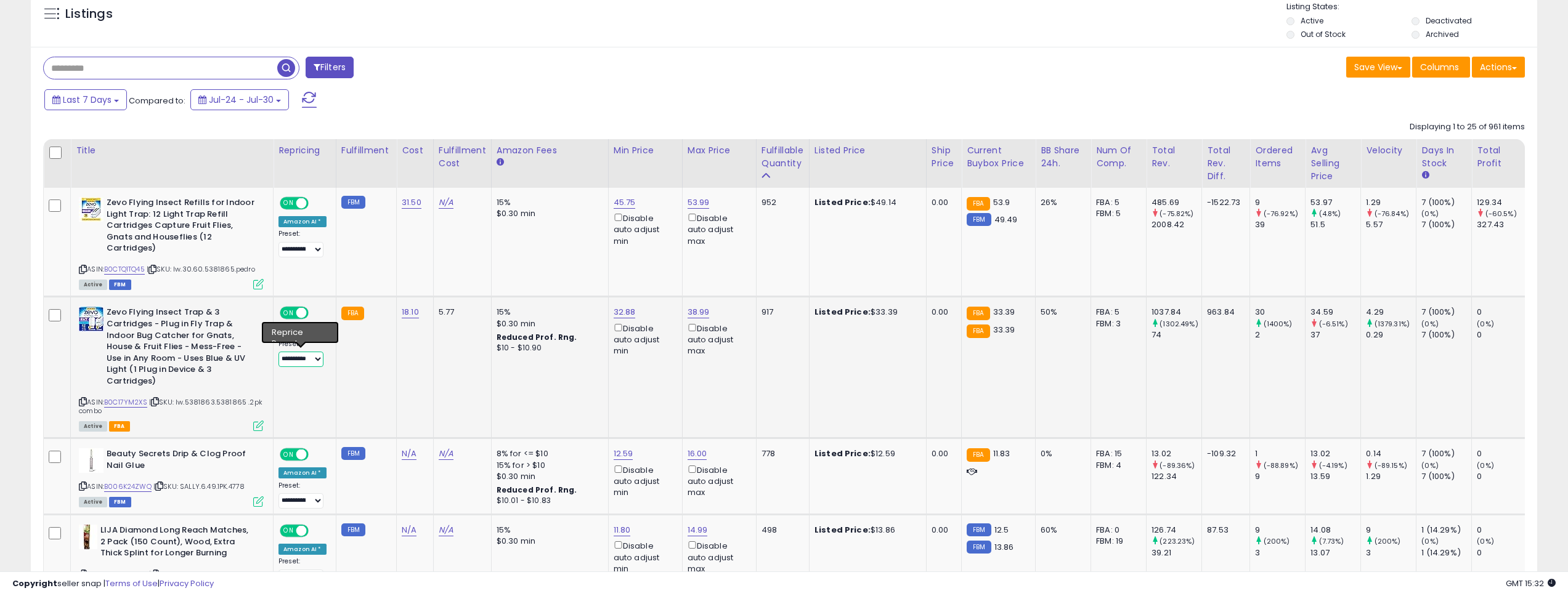 click on "**********" at bounding box center [301, 359] 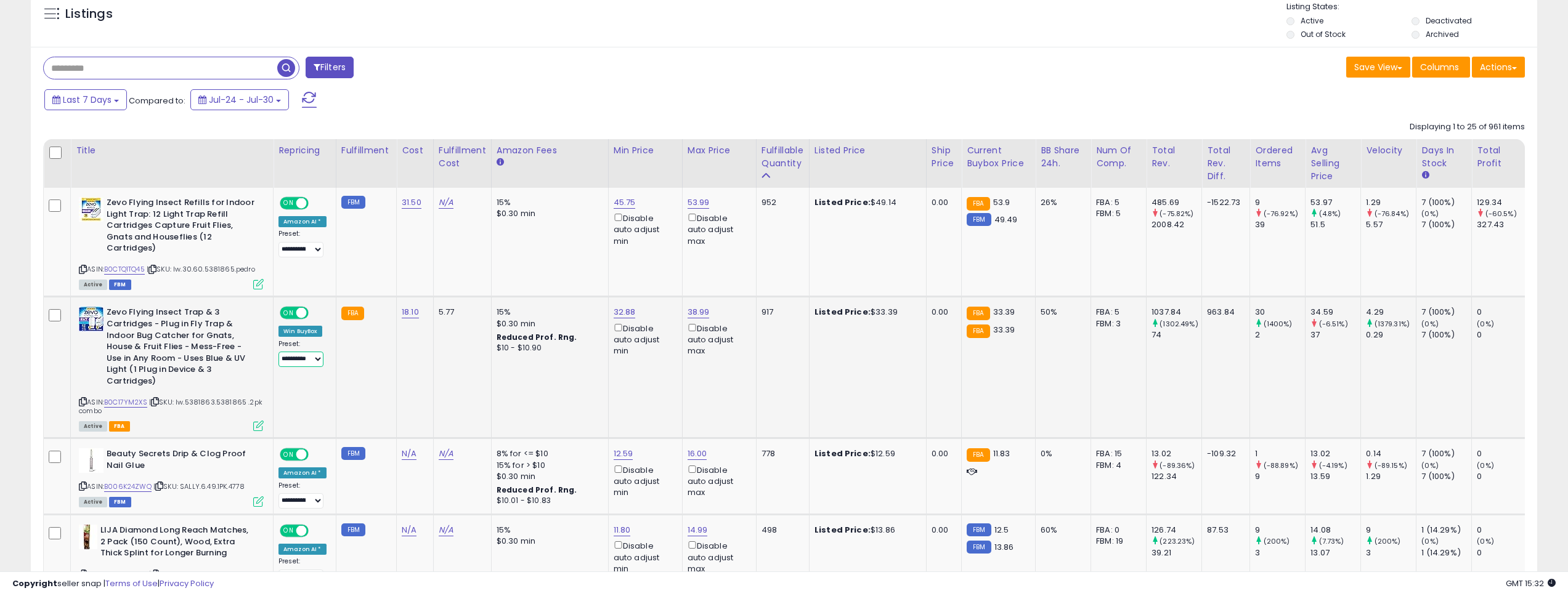 select on "**********" 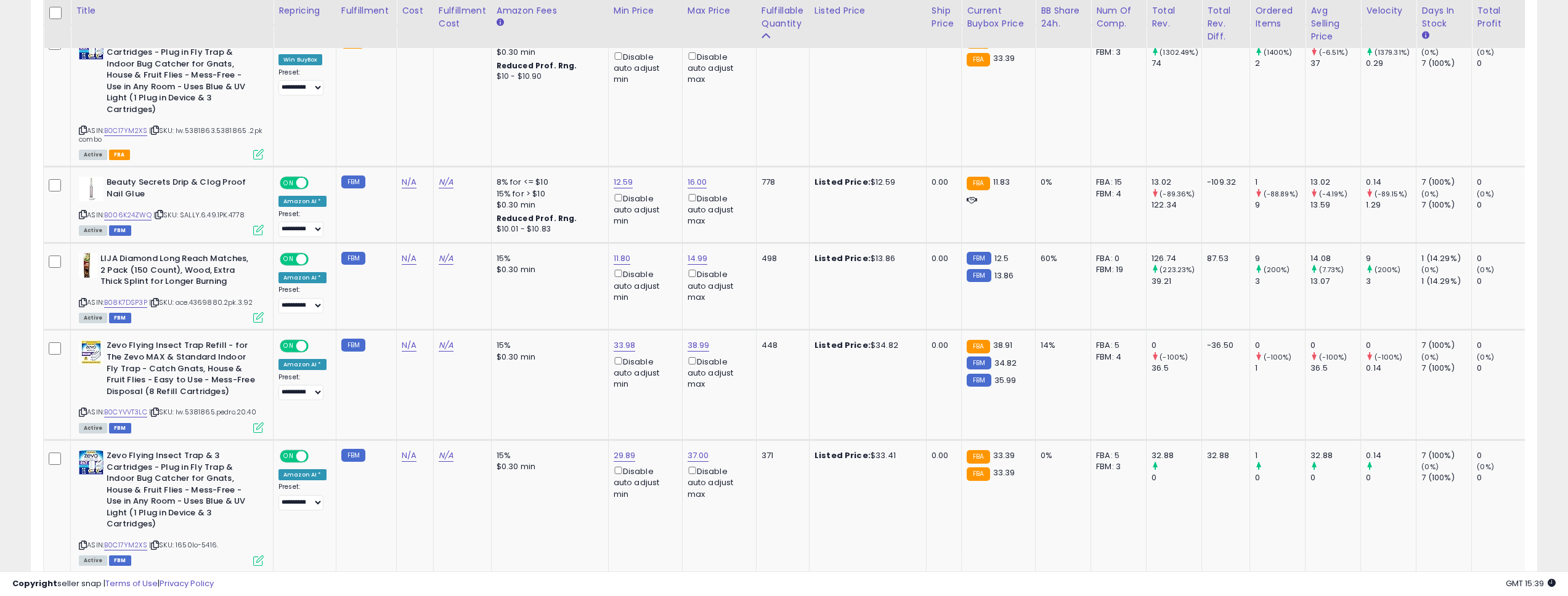 scroll, scrollTop: 363, scrollLeft: 0, axis: vertical 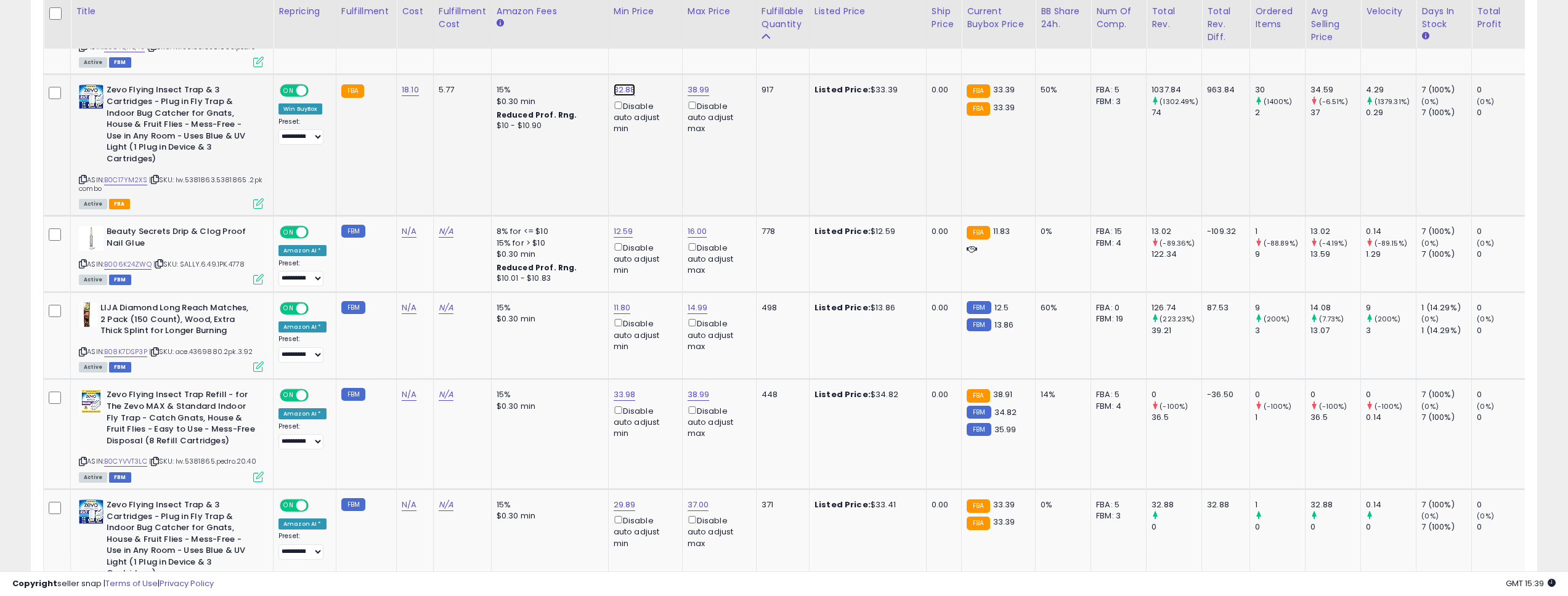 click on "32.88" at bounding box center (625, -20) 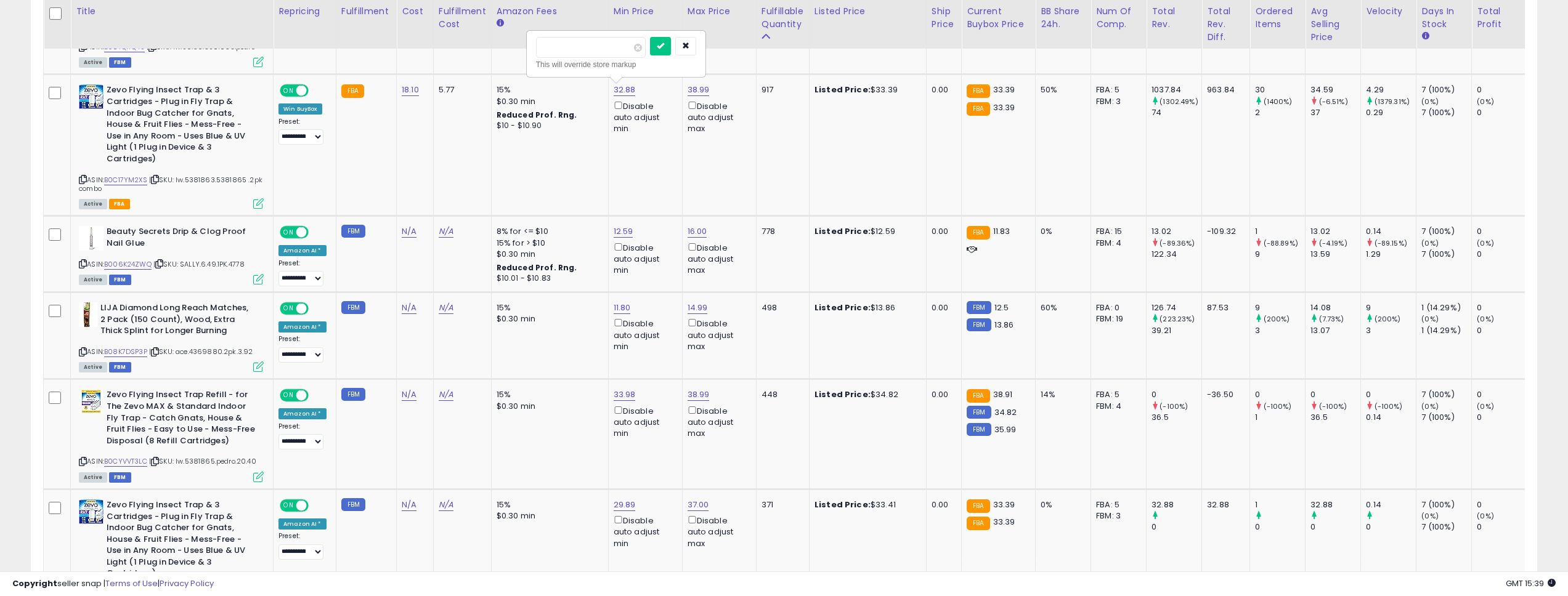 drag, startPoint x: 592, startPoint y: 54, endPoint x: 519, endPoint y: 39, distance: 74.52516 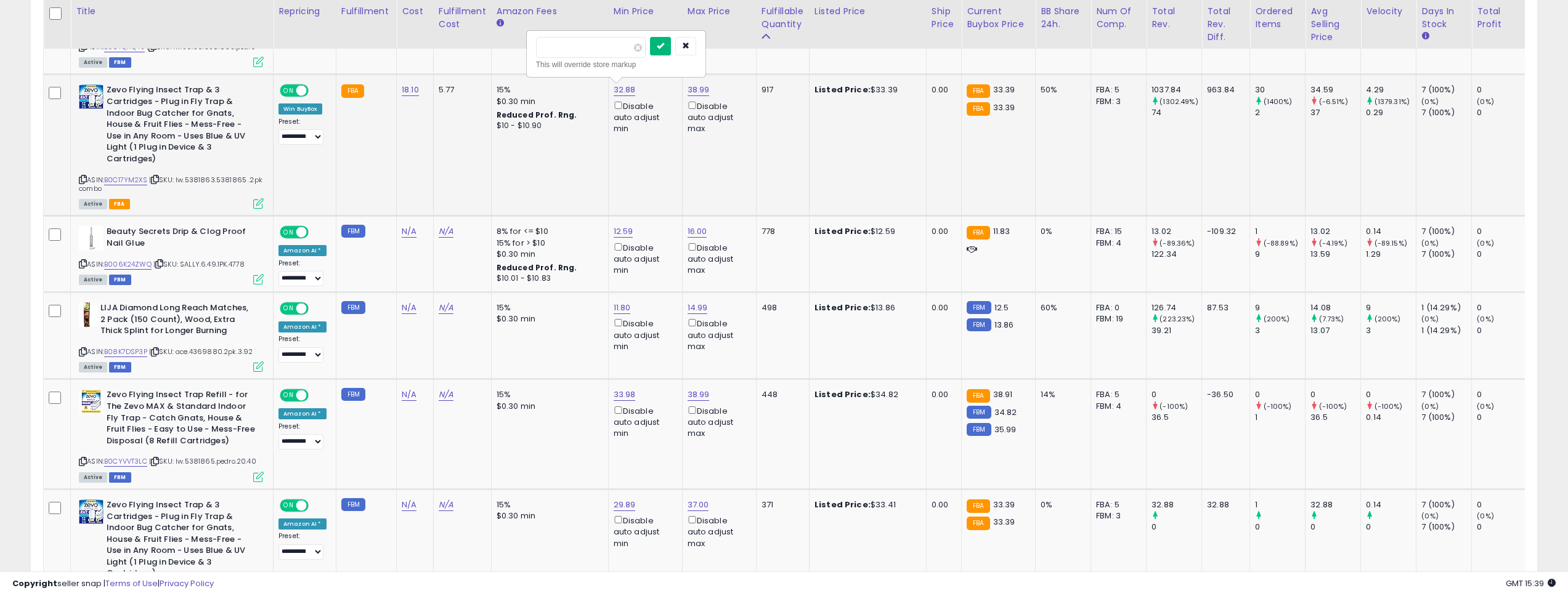 type on "*****" 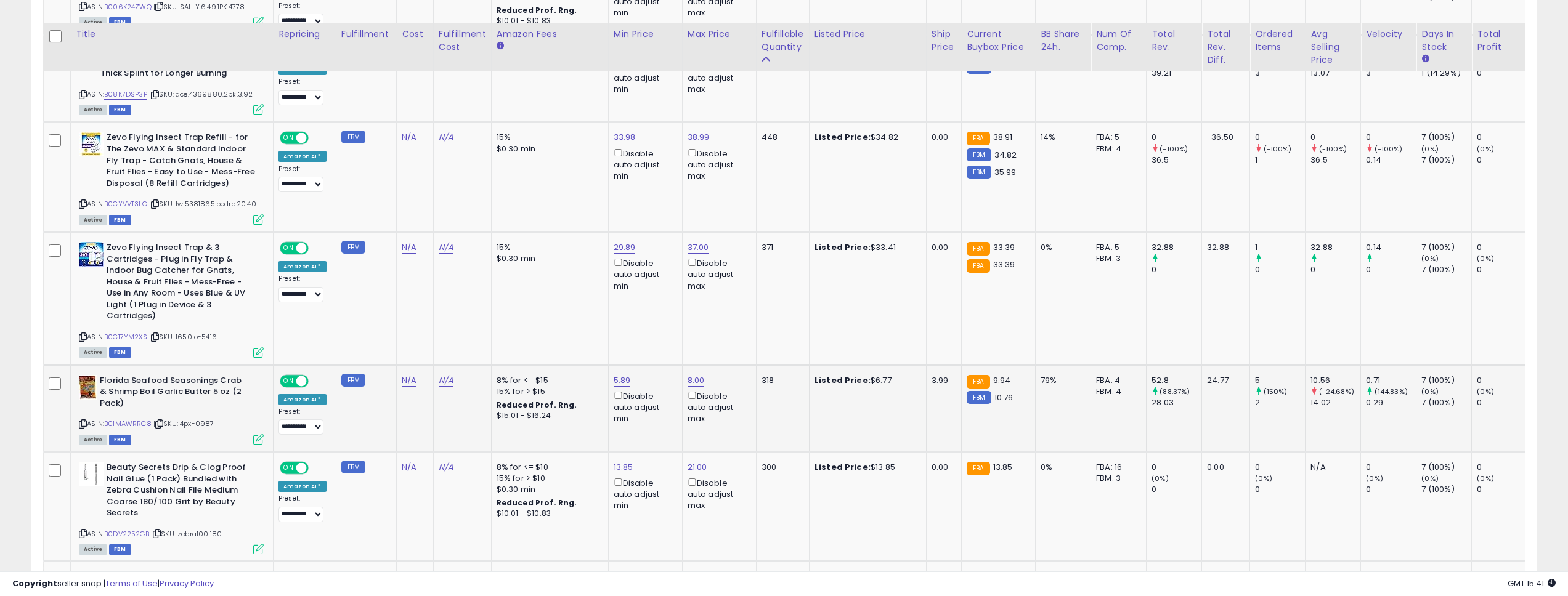 scroll, scrollTop: 637, scrollLeft: 0, axis: vertical 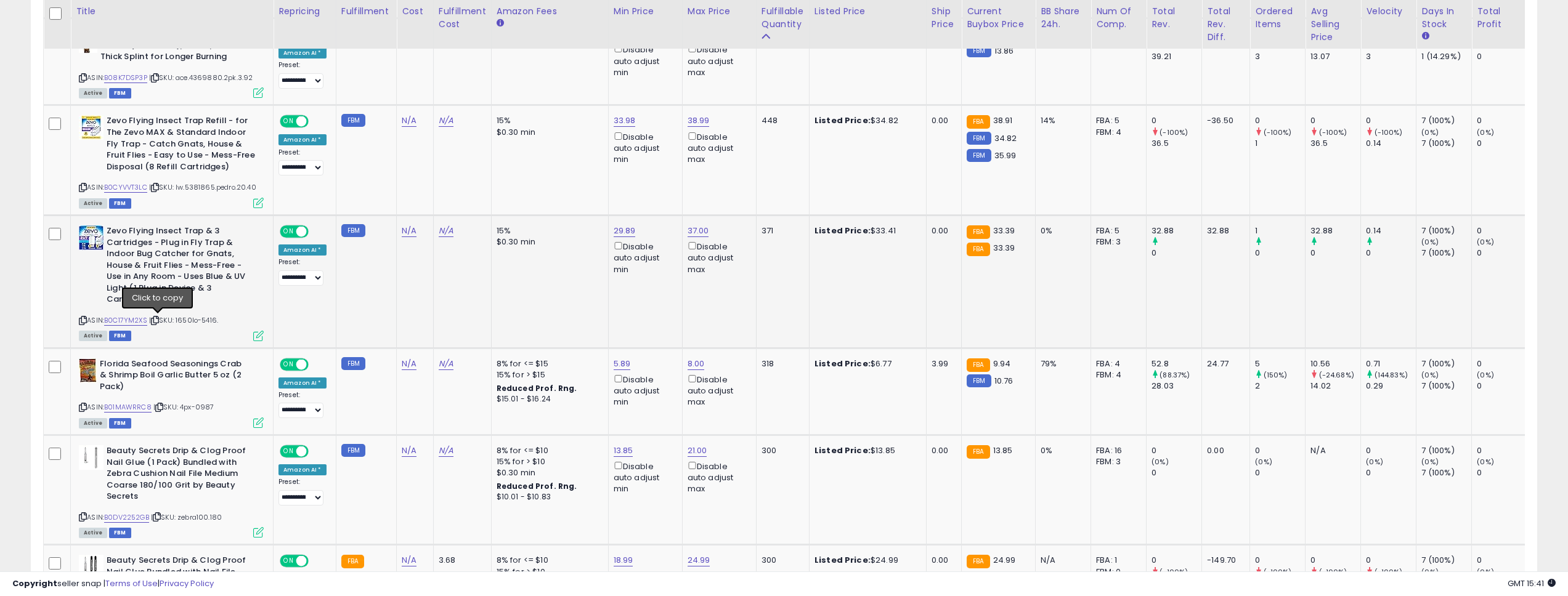 click at bounding box center (155, 320) 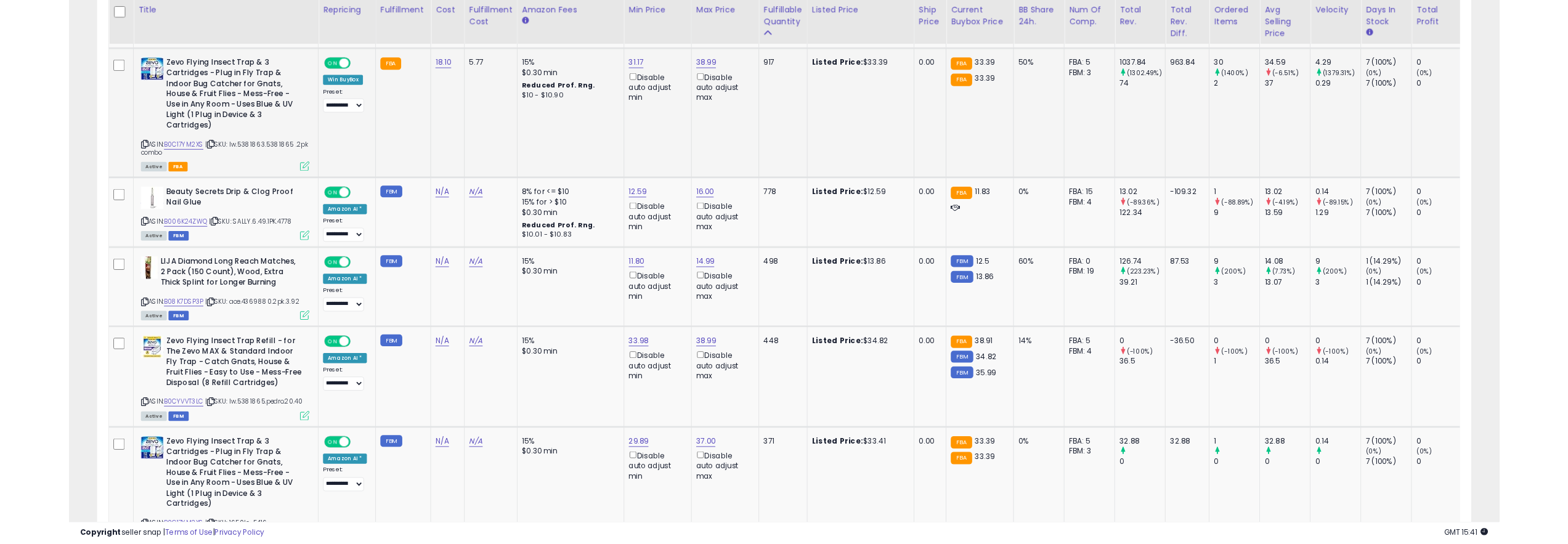 scroll, scrollTop: 384, scrollLeft: 0, axis: vertical 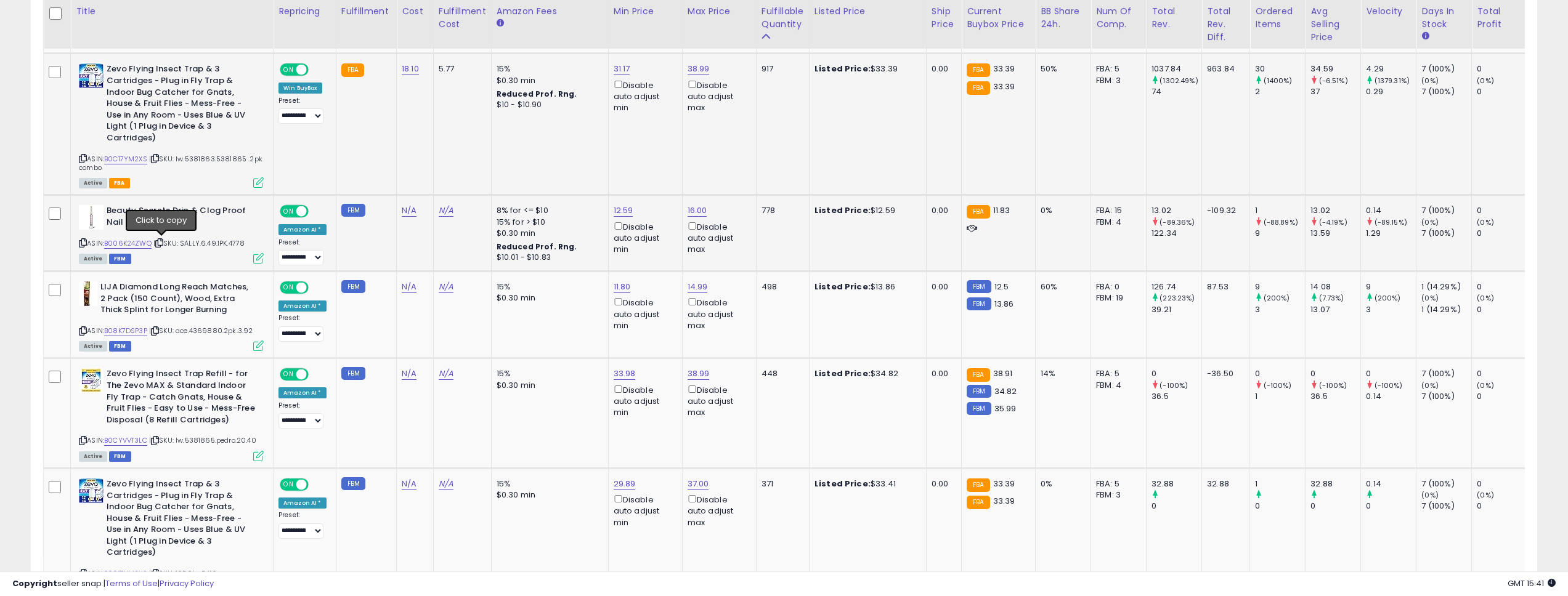 click at bounding box center [159, 243] 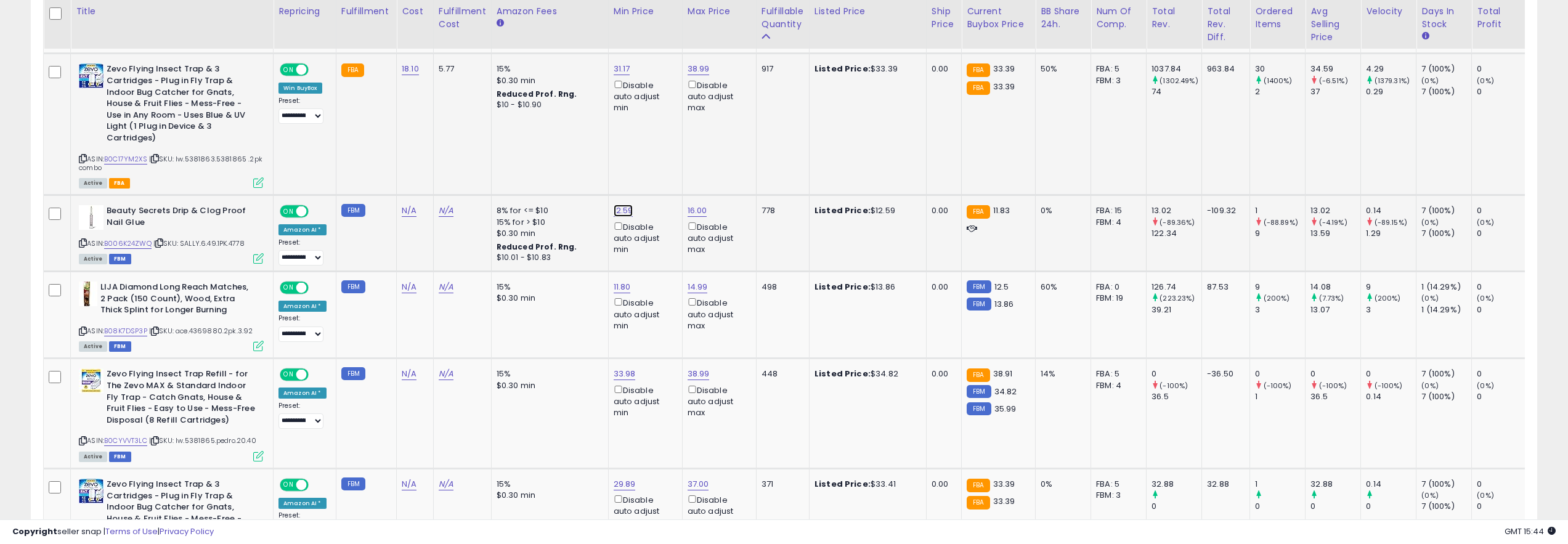 click on "12.59" at bounding box center (625, -41) 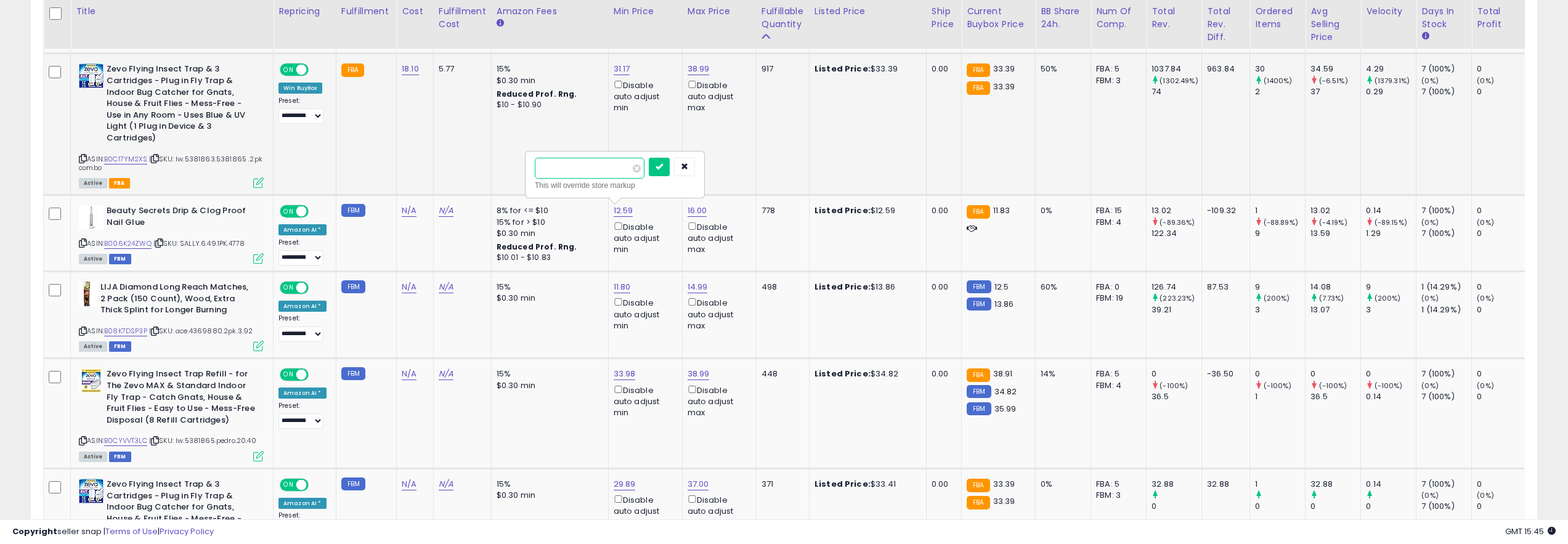 drag, startPoint x: 578, startPoint y: 164, endPoint x: 522, endPoint y: 160, distance: 56.14268 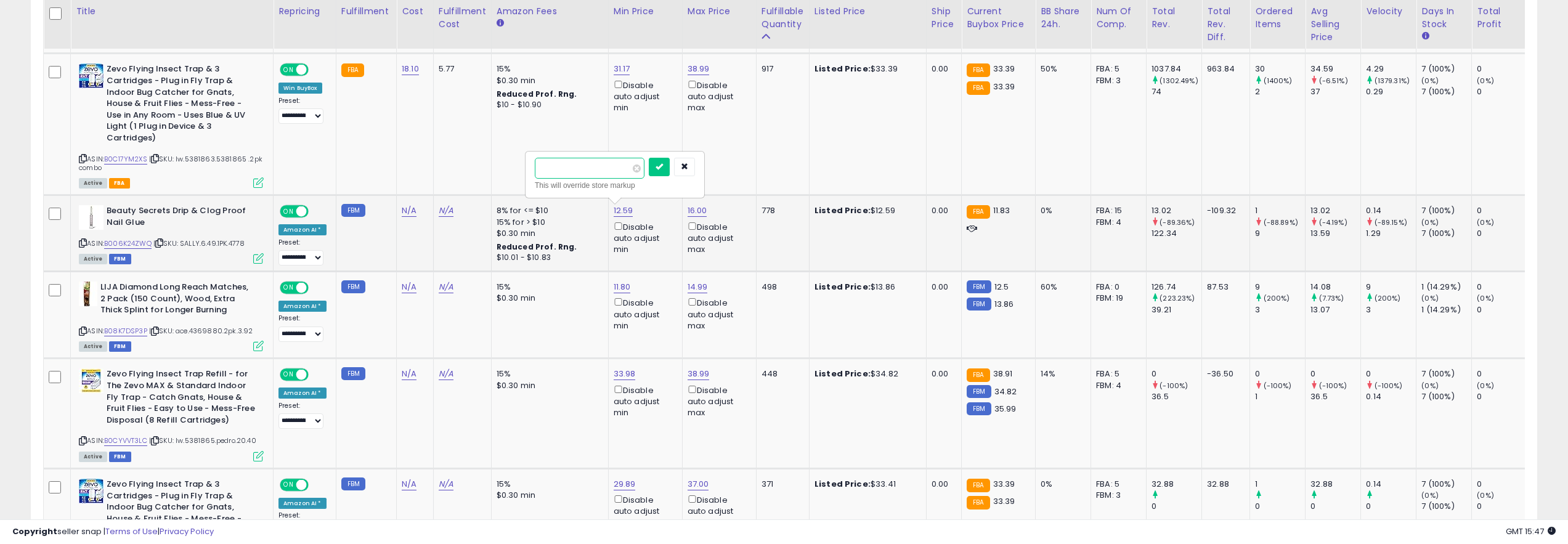 click on "*****" at bounding box center [590, 168] 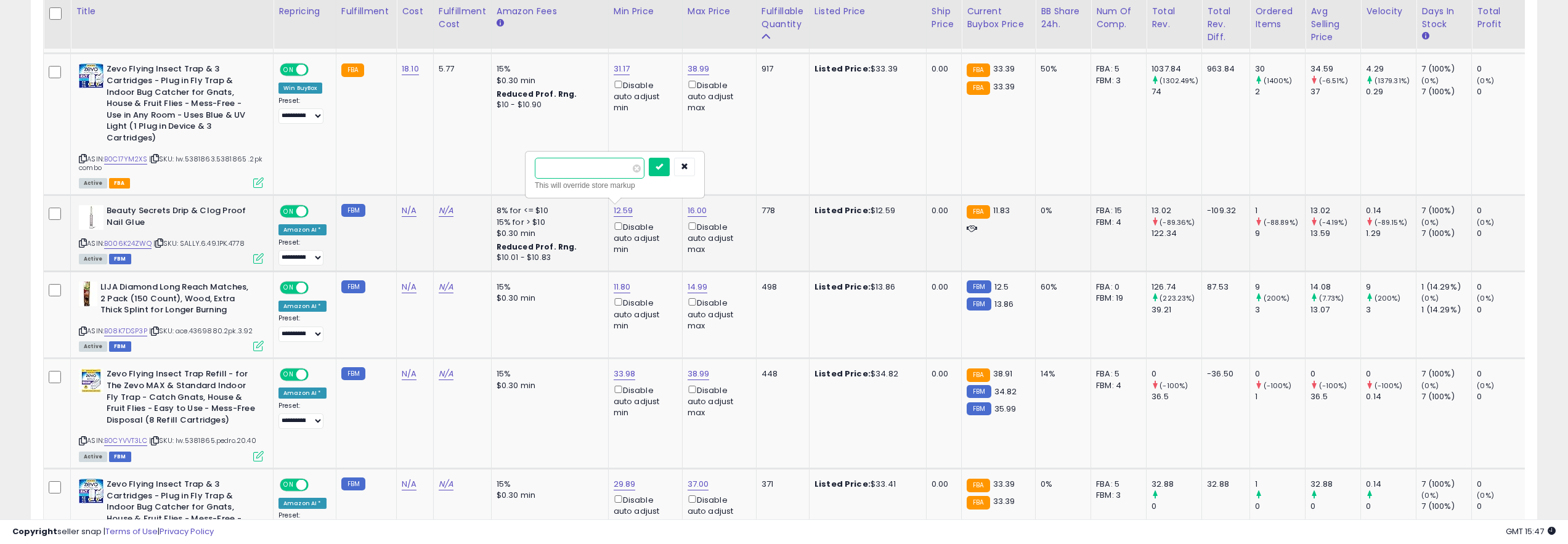 drag, startPoint x: 581, startPoint y: 163, endPoint x: 537, endPoint y: 162, distance: 44.01136 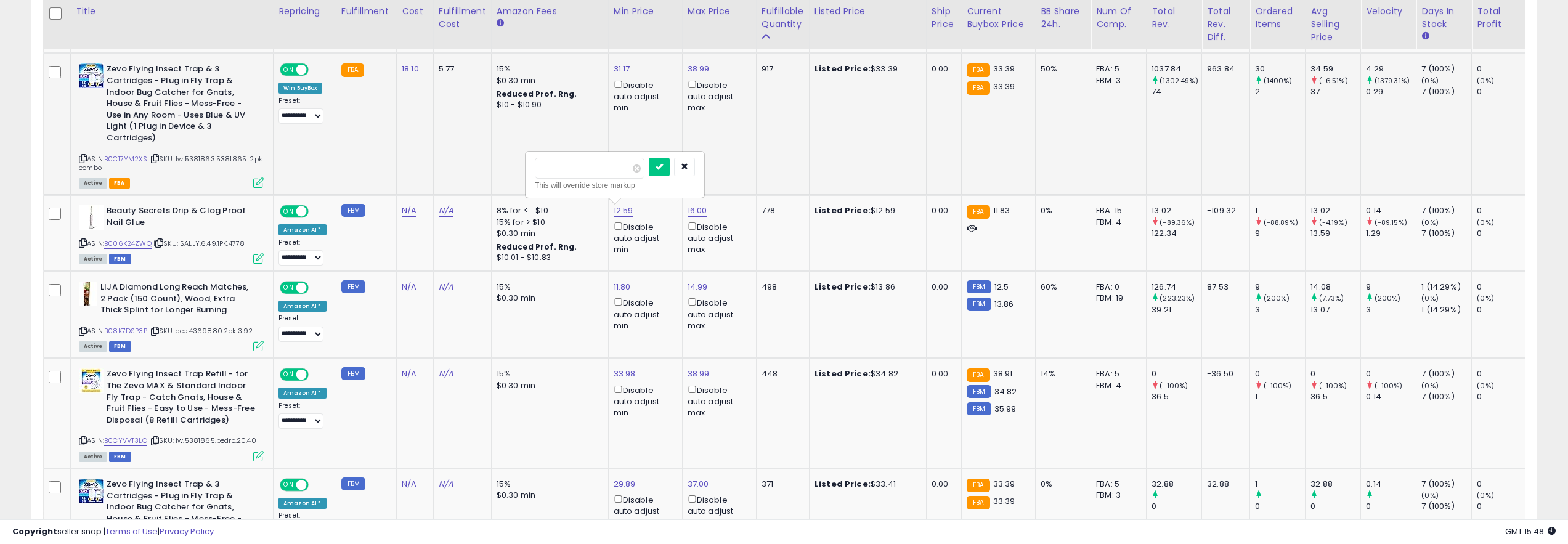 click on "917" 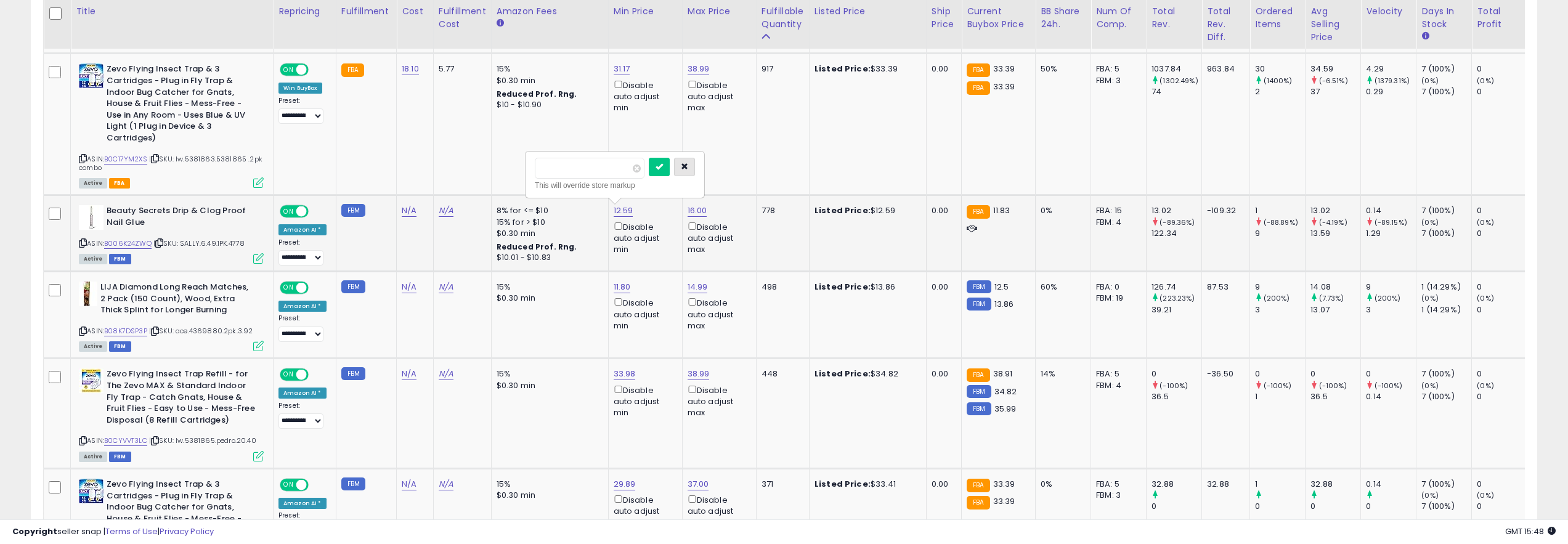 click at bounding box center (684, 167) 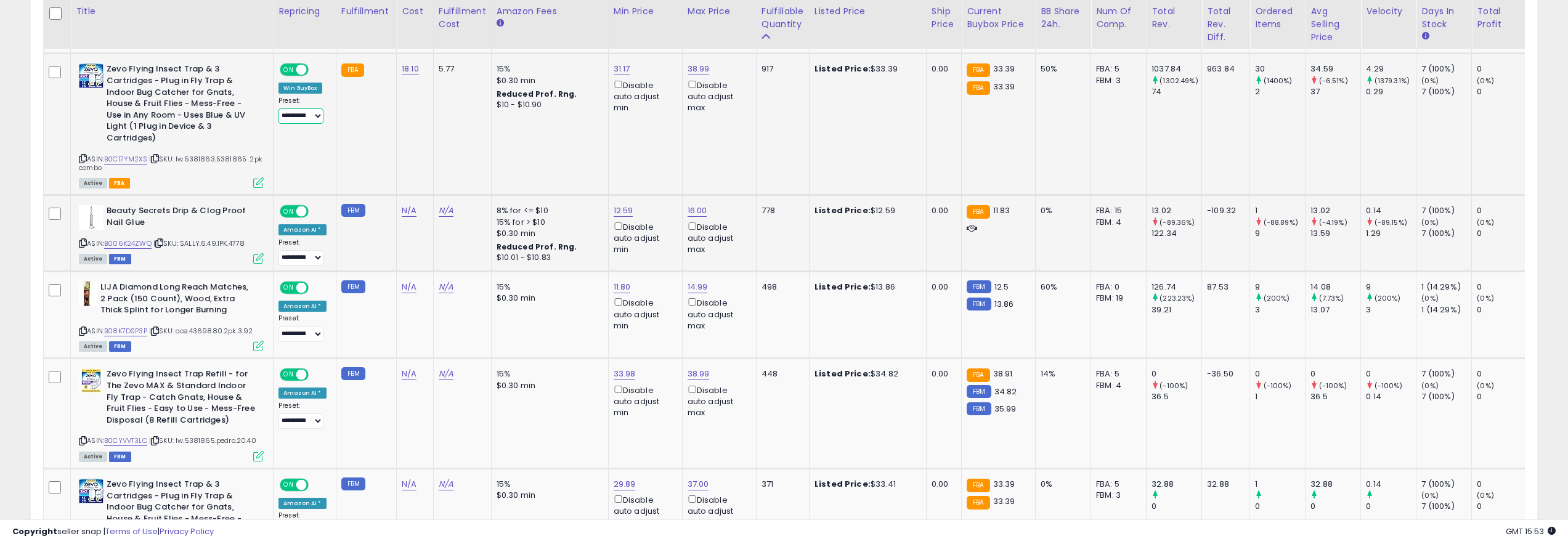 click on "**********" at bounding box center [301, 116] 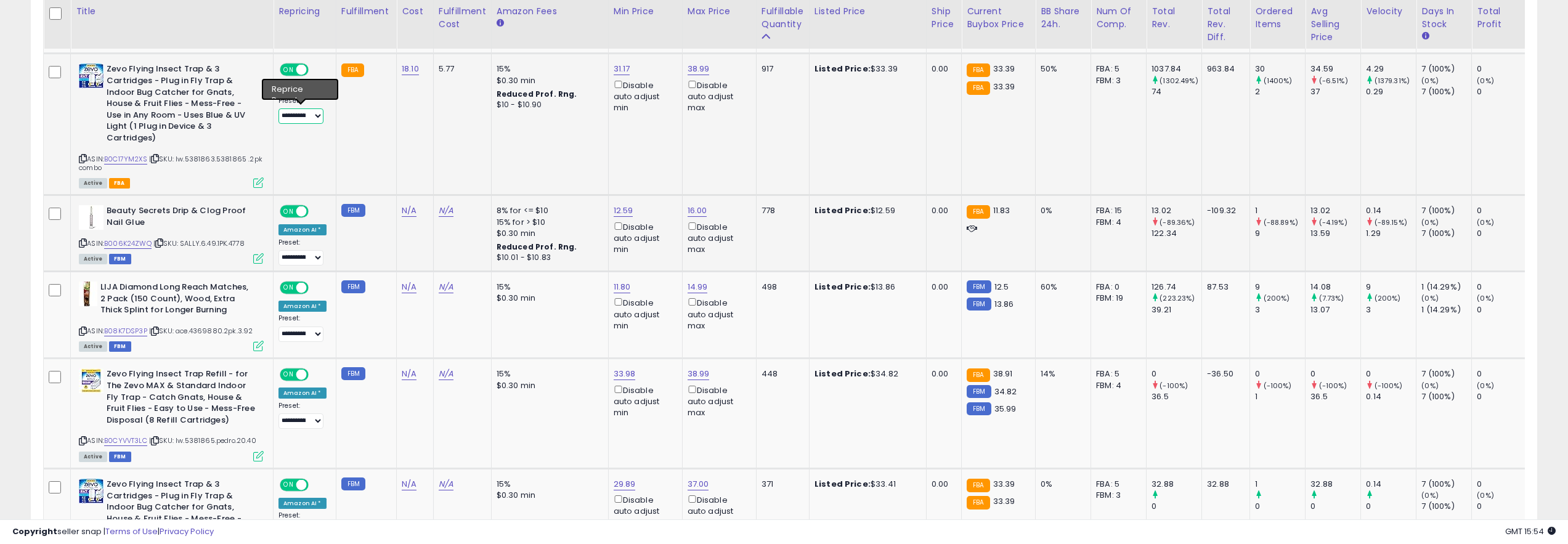 click on "**********" at bounding box center [301, 116] 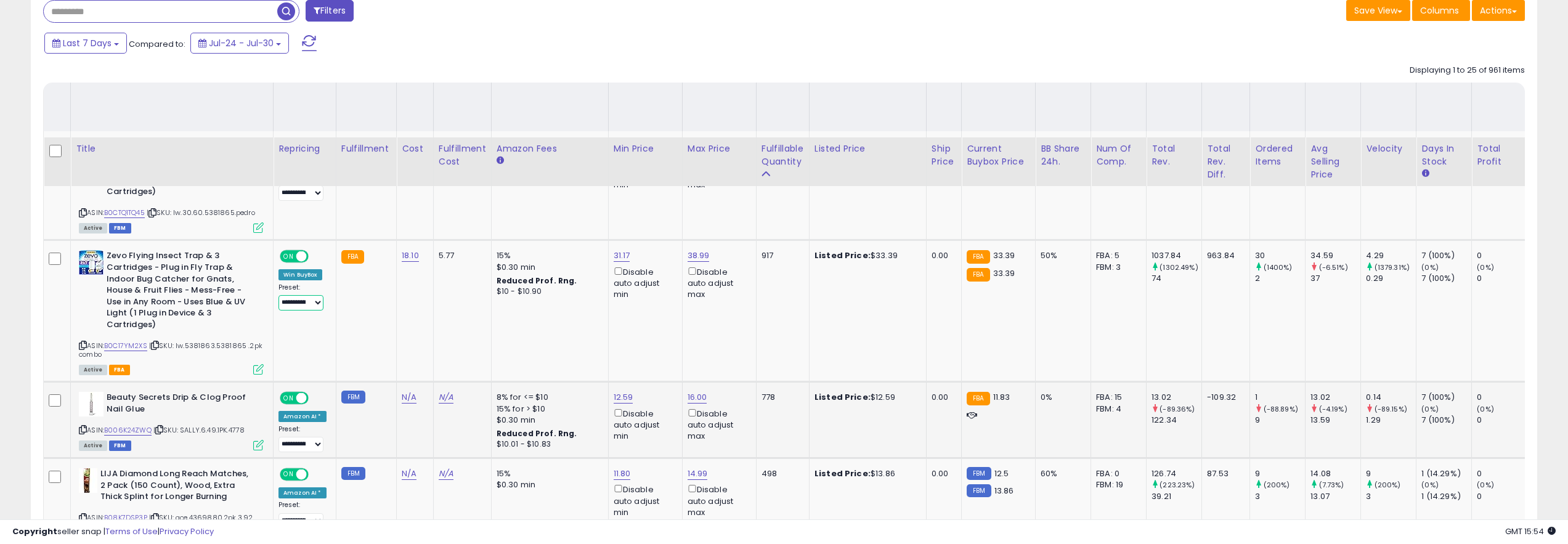 scroll, scrollTop: 335, scrollLeft: 0, axis: vertical 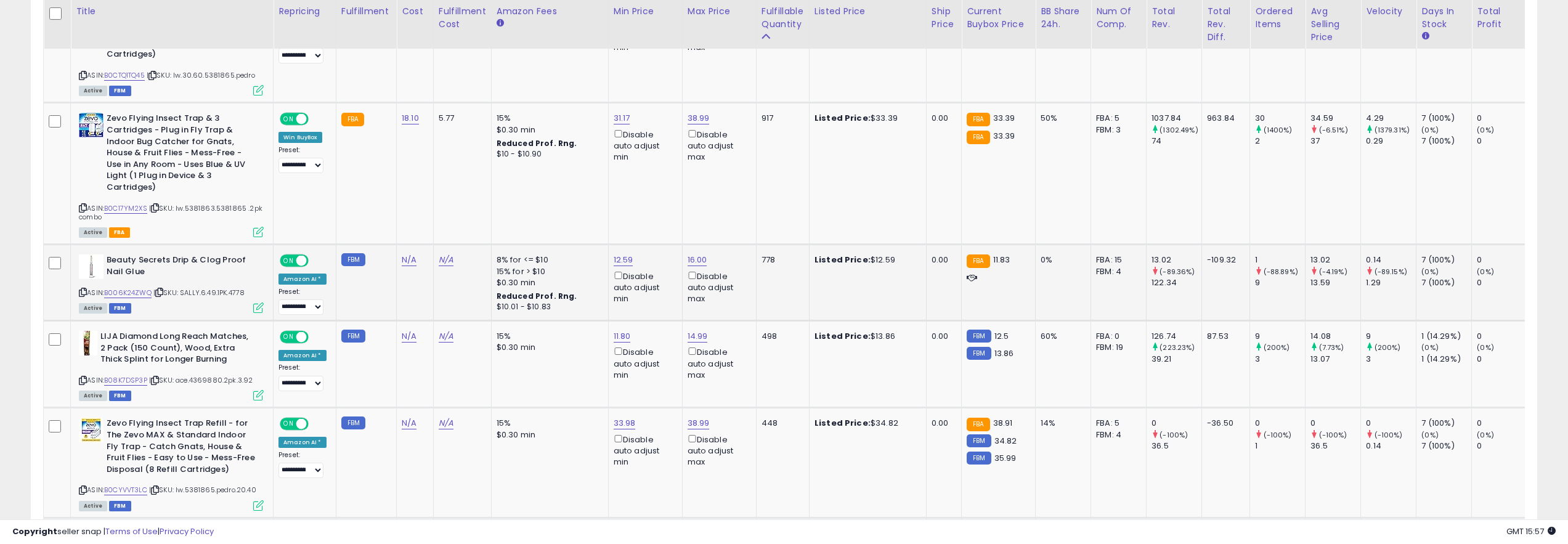 click on "Listings
Active" at bounding box center [784, 1186] 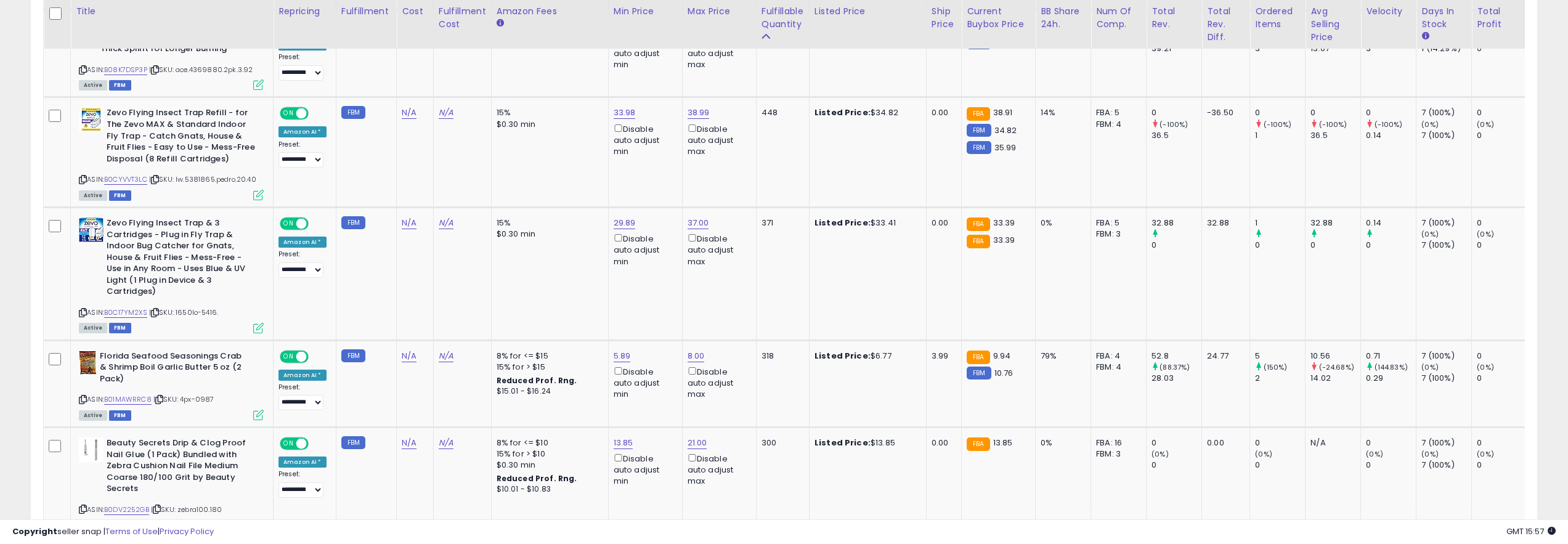 scroll, scrollTop: 0, scrollLeft: 0, axis: both 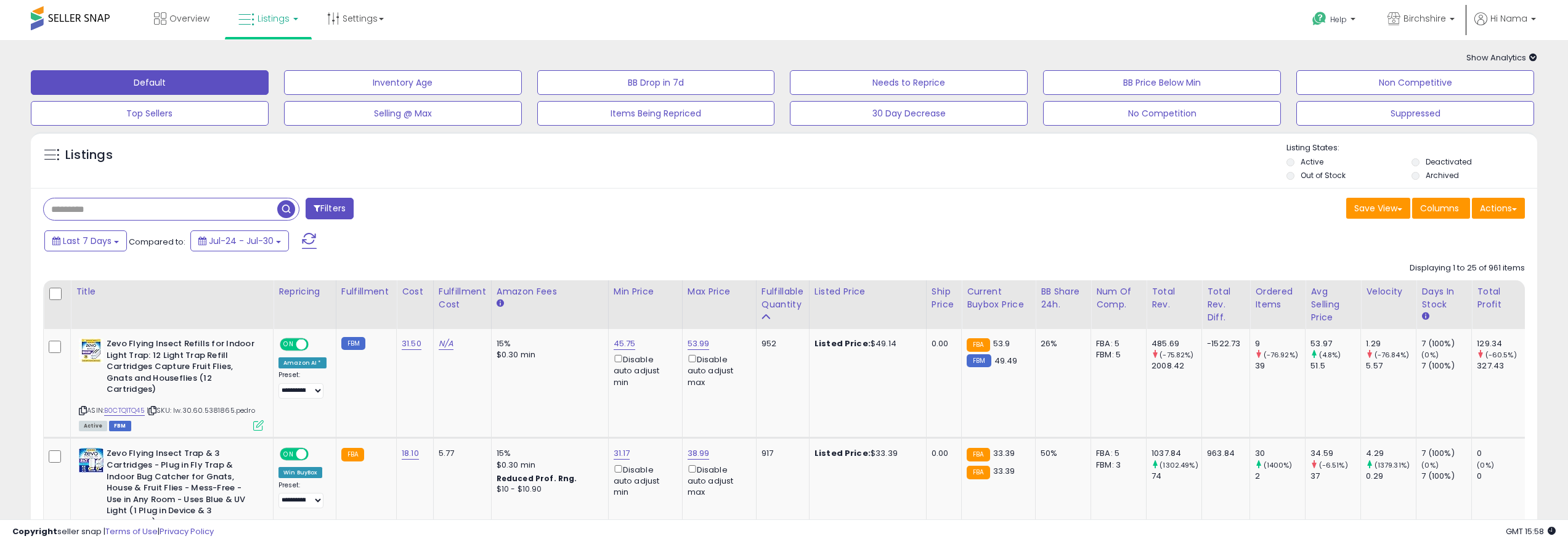 click at bounding box center (160, 209) 